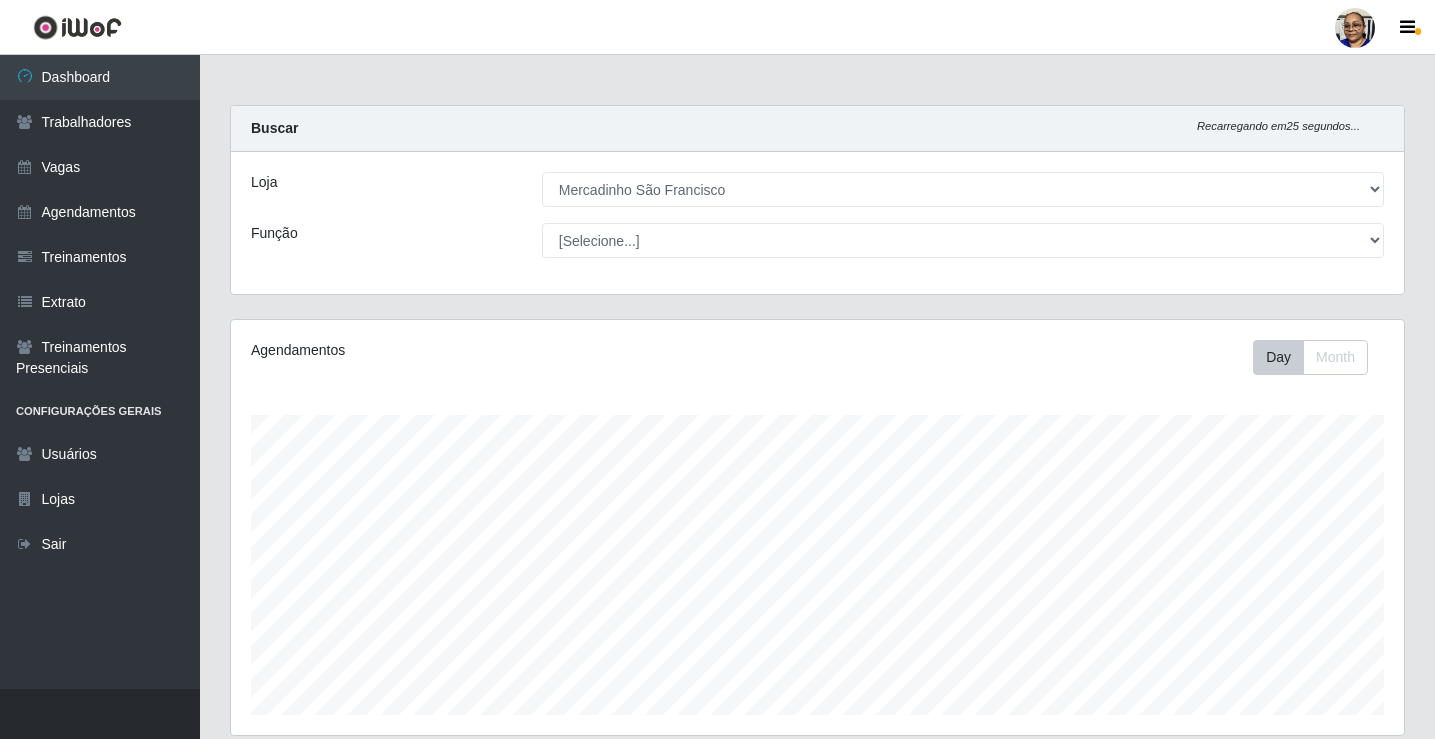 select on "345" 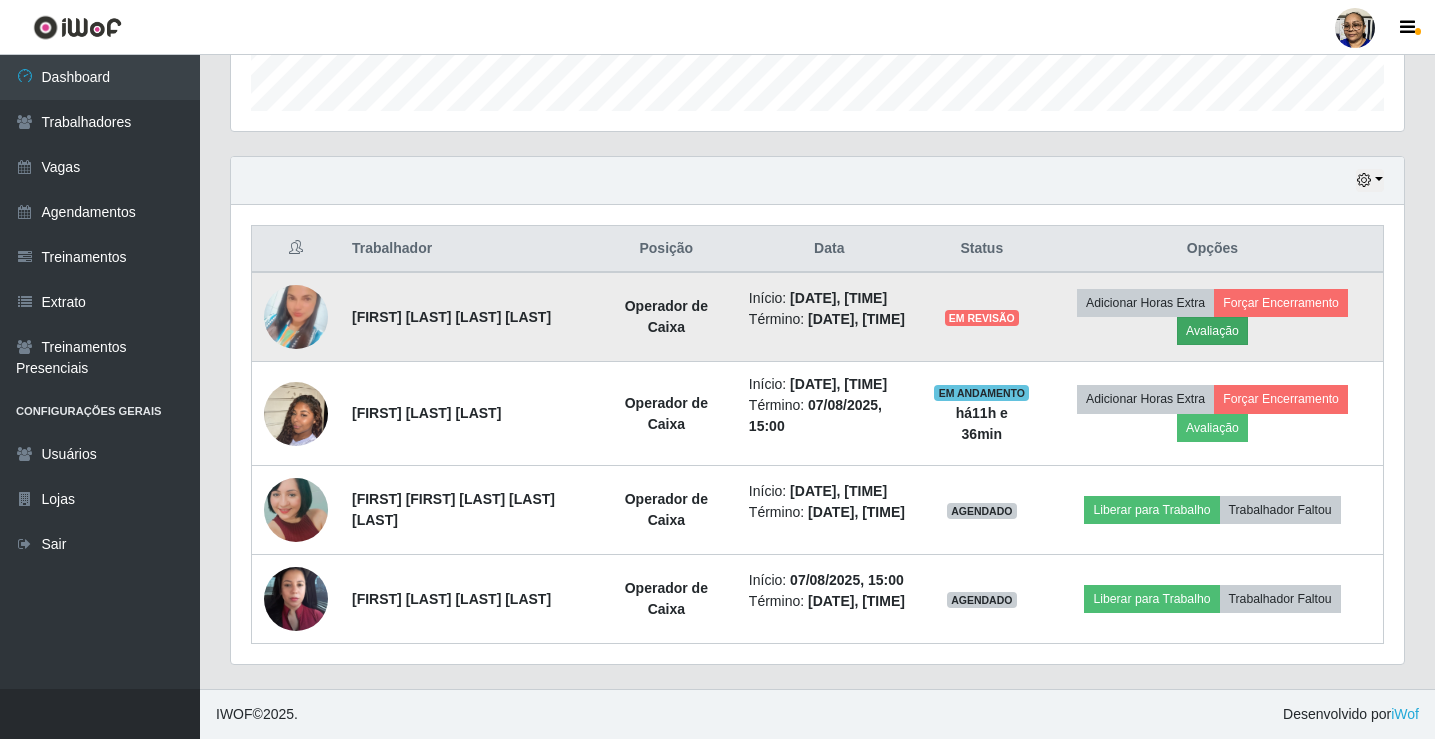 scroll, scrollTop: 649, scrollLeft: 0, axis: vertical 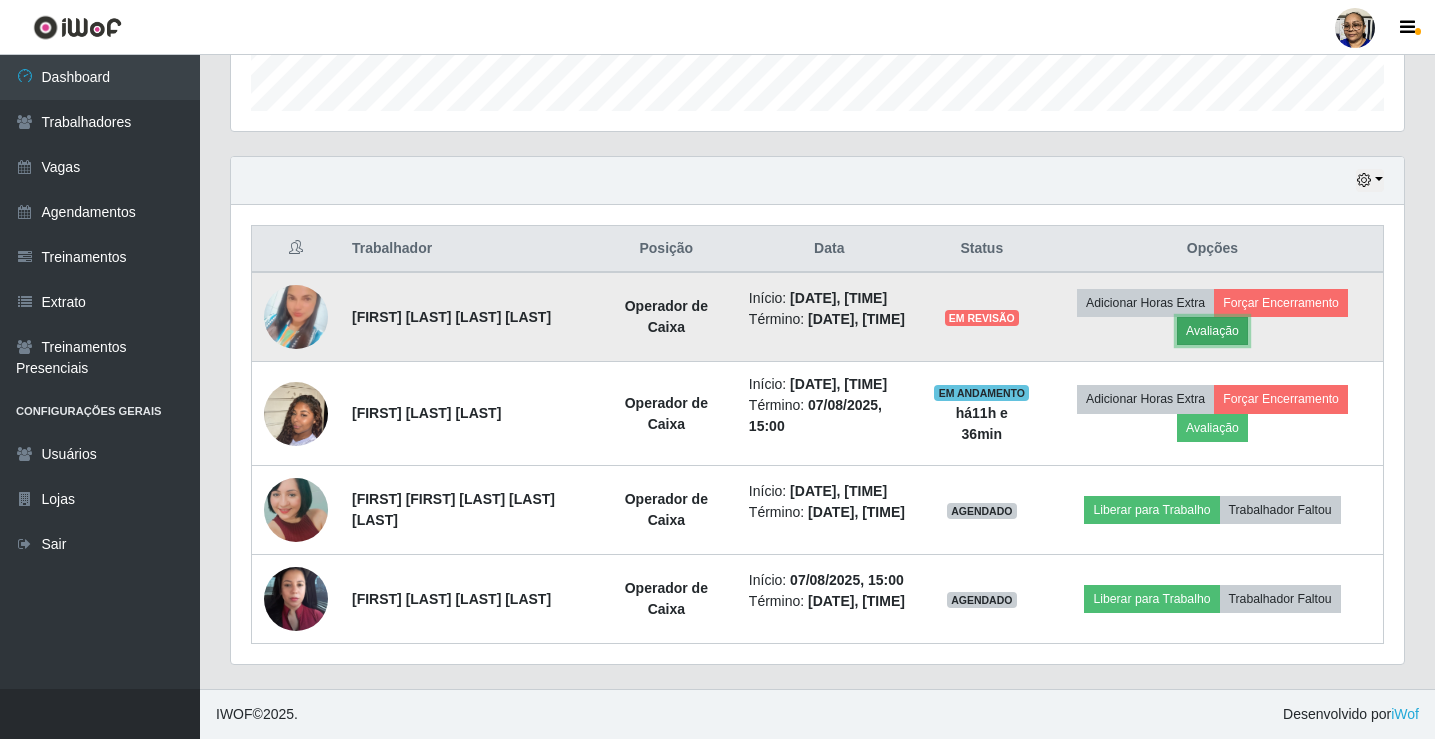 click on "Avaliação" at bounding box center [1212, 331] 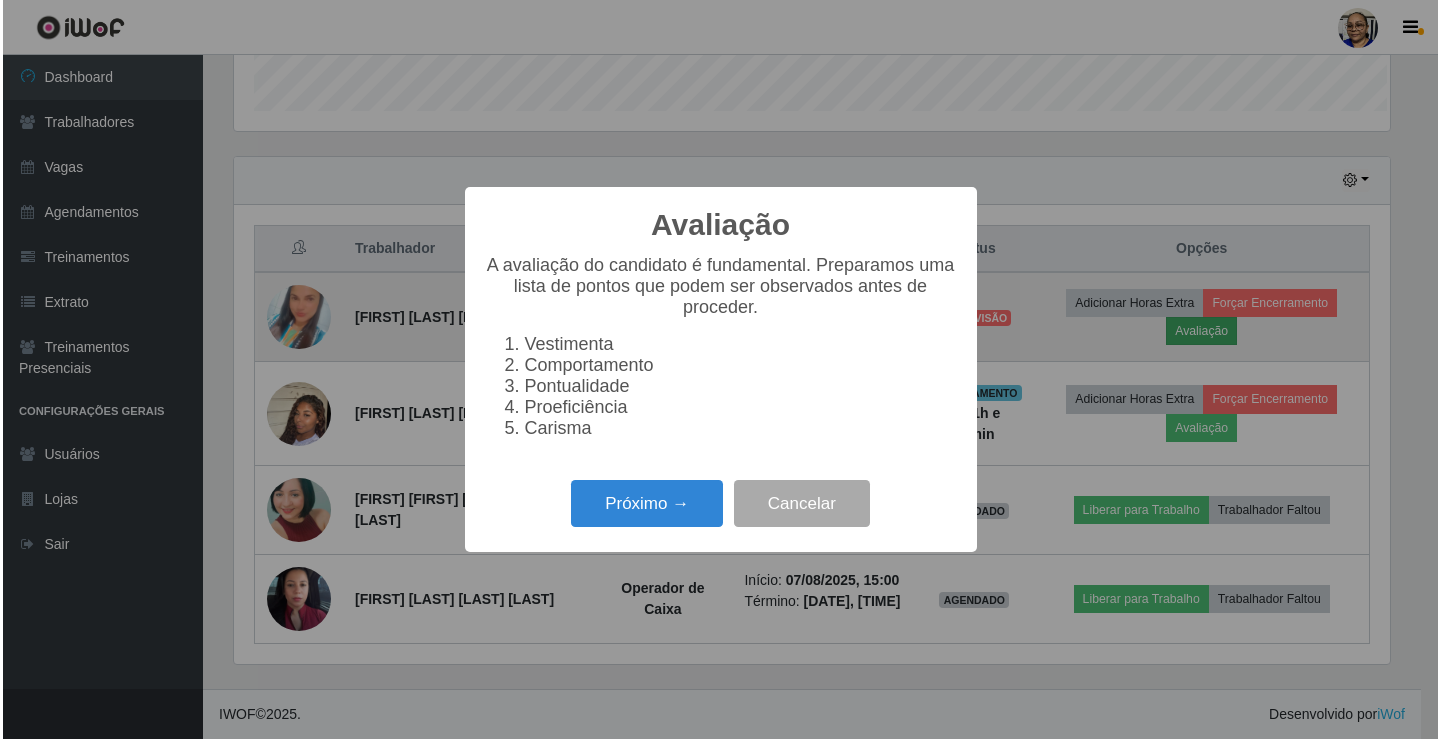 scroll, scrollTop: 999585, scrollLeft: 998839, axis: both 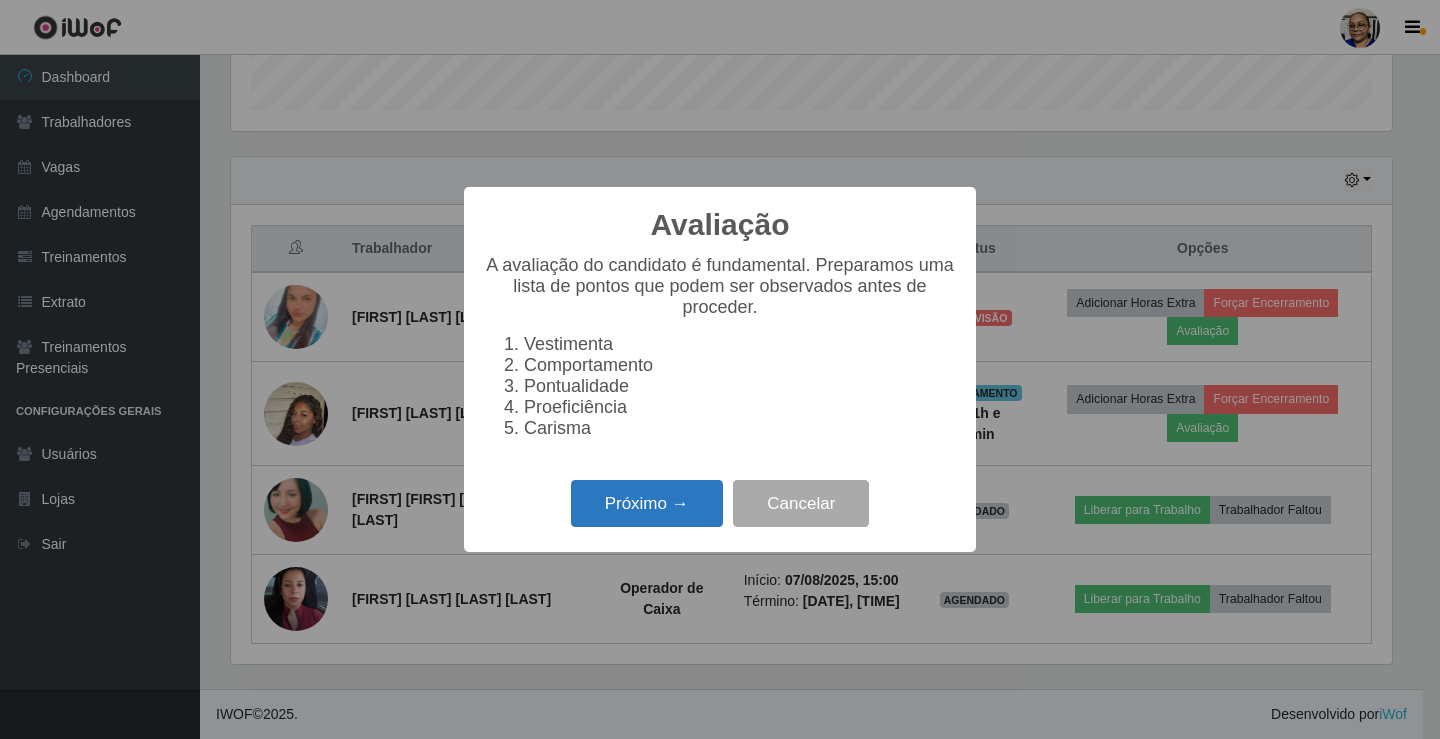 click on "Próximo →" at bounding box center (647, 503) 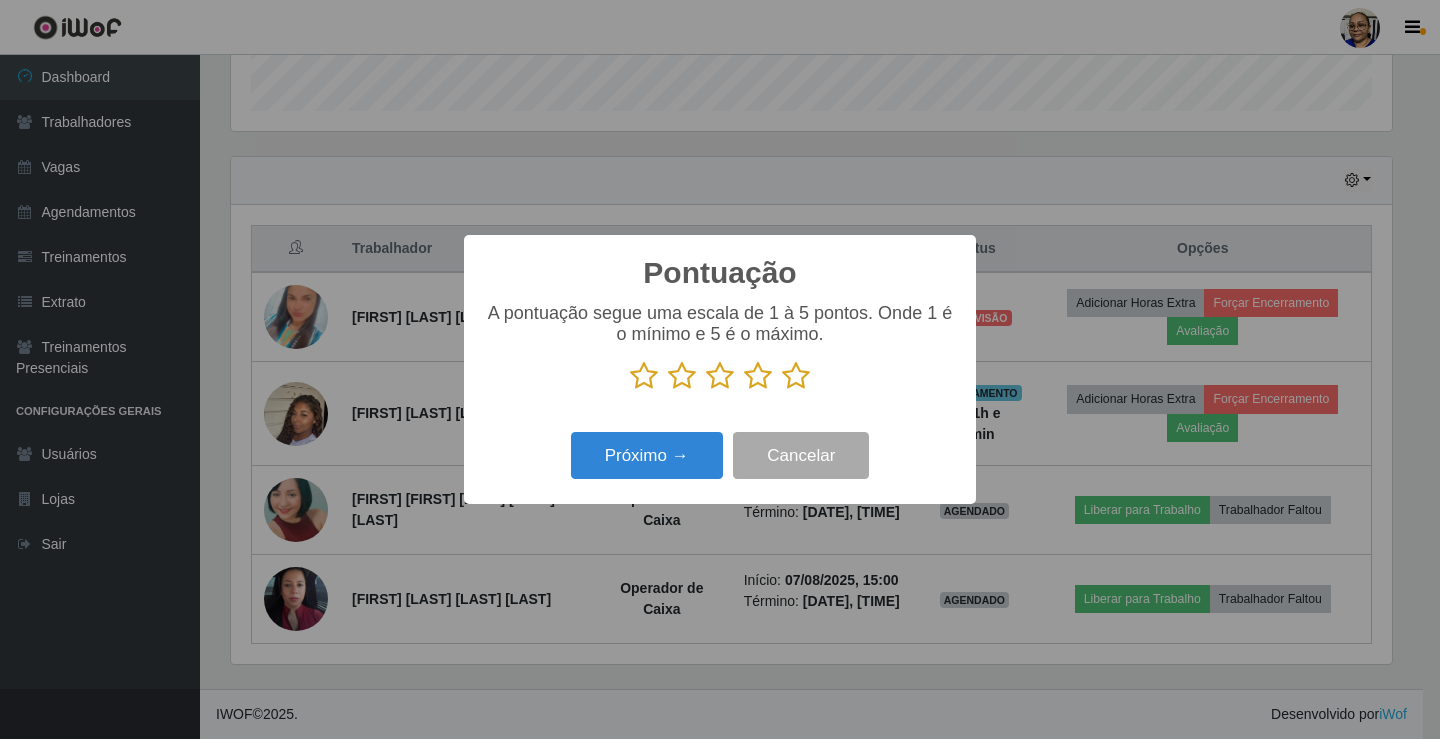 scroll, scrollTop: 999585, scrollLeft: 998839, axis: both 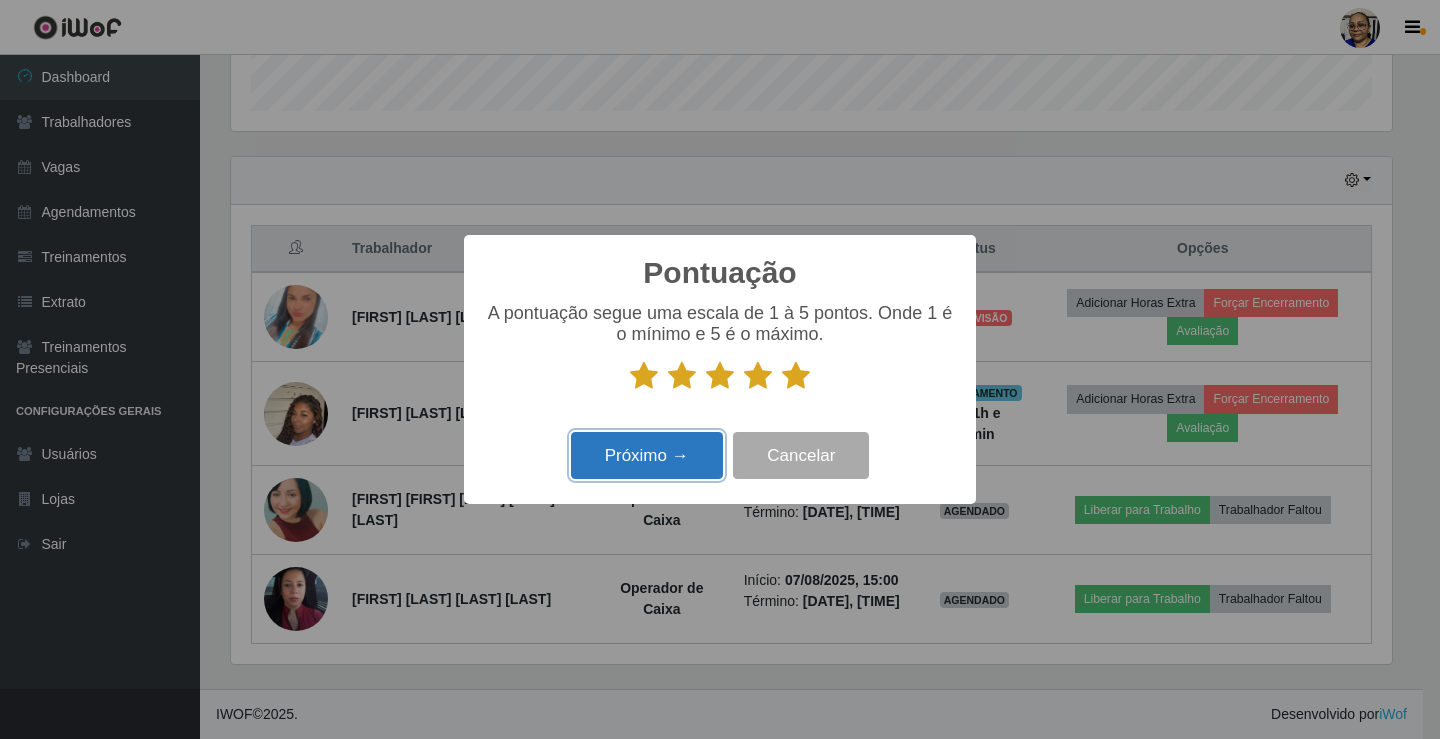 click on "Próximo →" at bounding box center (647, 455) 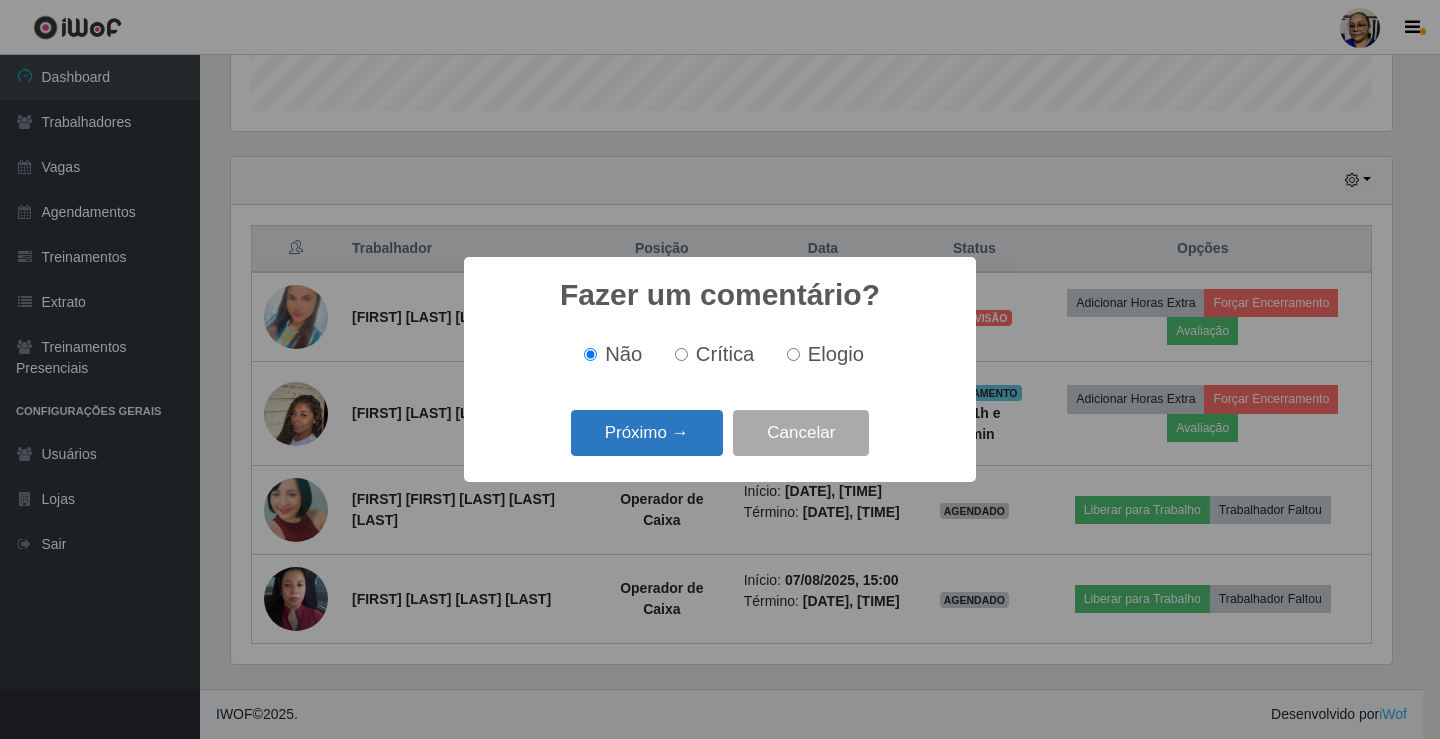 click on "Próximo →" at bounding box center [647, 433] 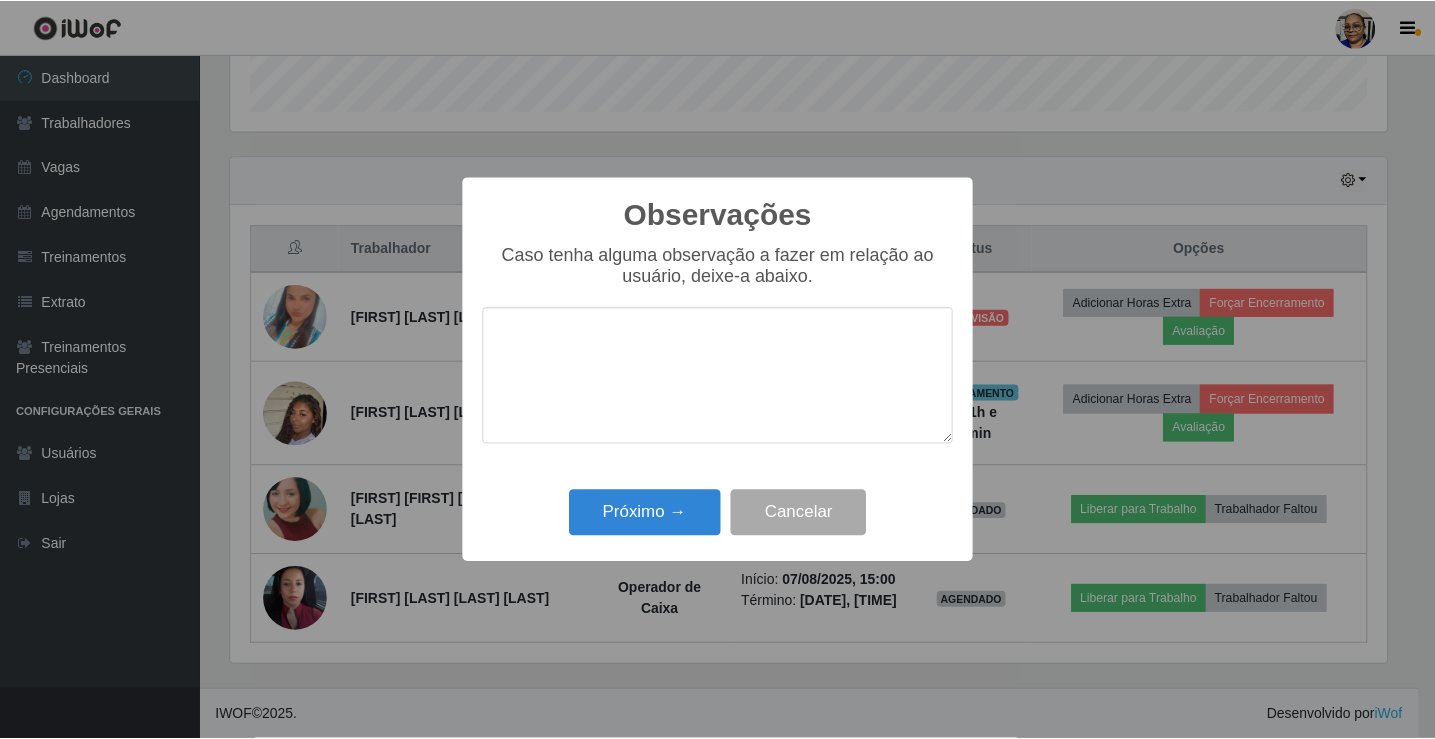 scroll, scrollTop: 999585, scrollLeft: 998839, axis: both 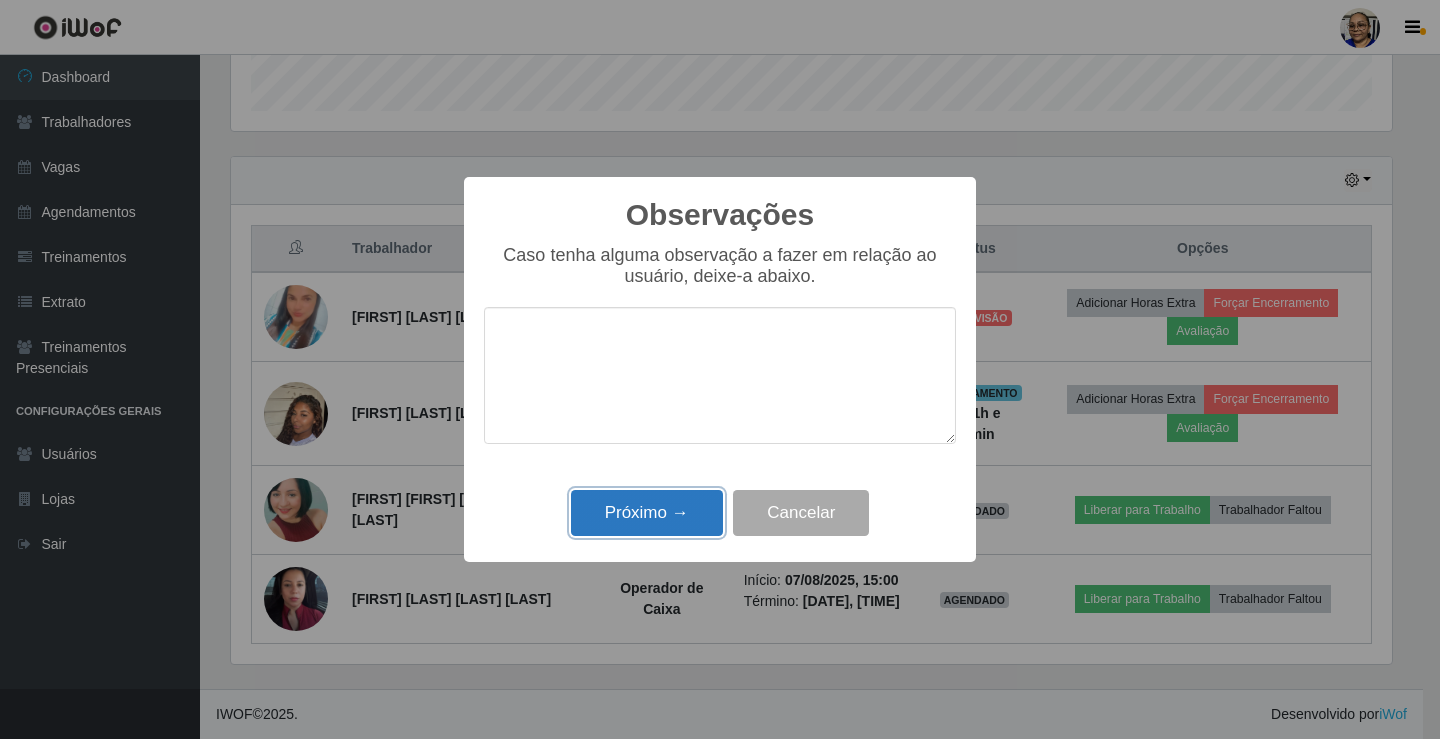 click on "Próximo →" at bounding box center (647, 513) 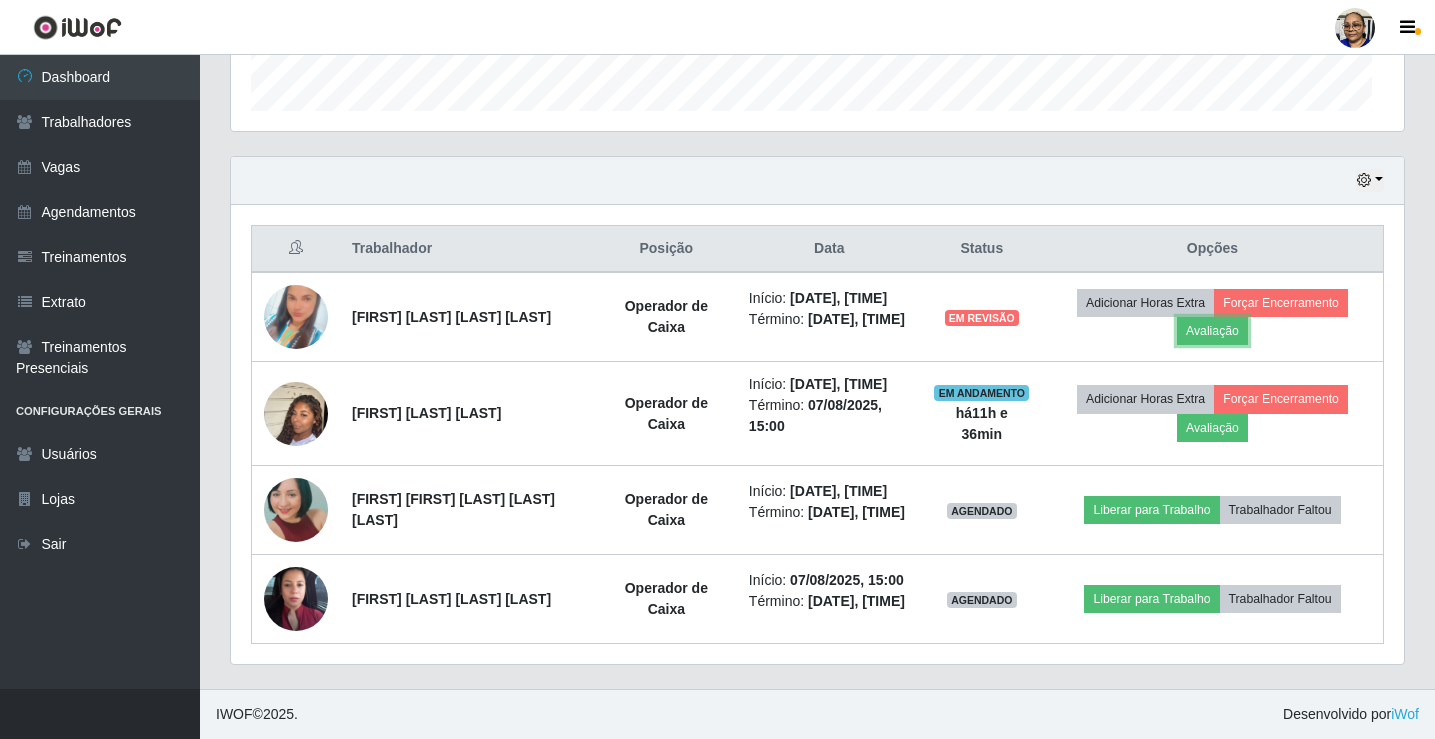 scroll, scrollTop: 999585, scrollLeft: 998827, axis: both 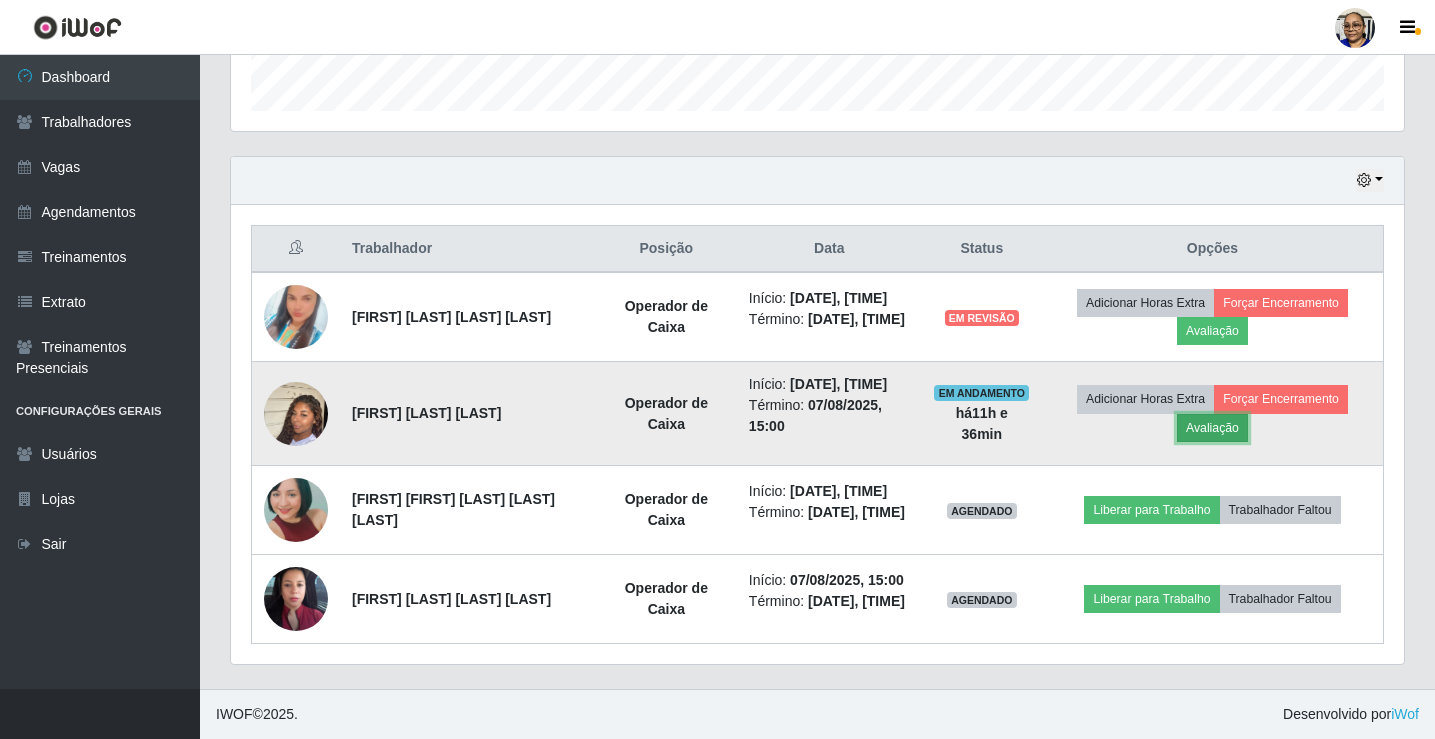 click on "Avaliação" at bounding box center [1212, 428] 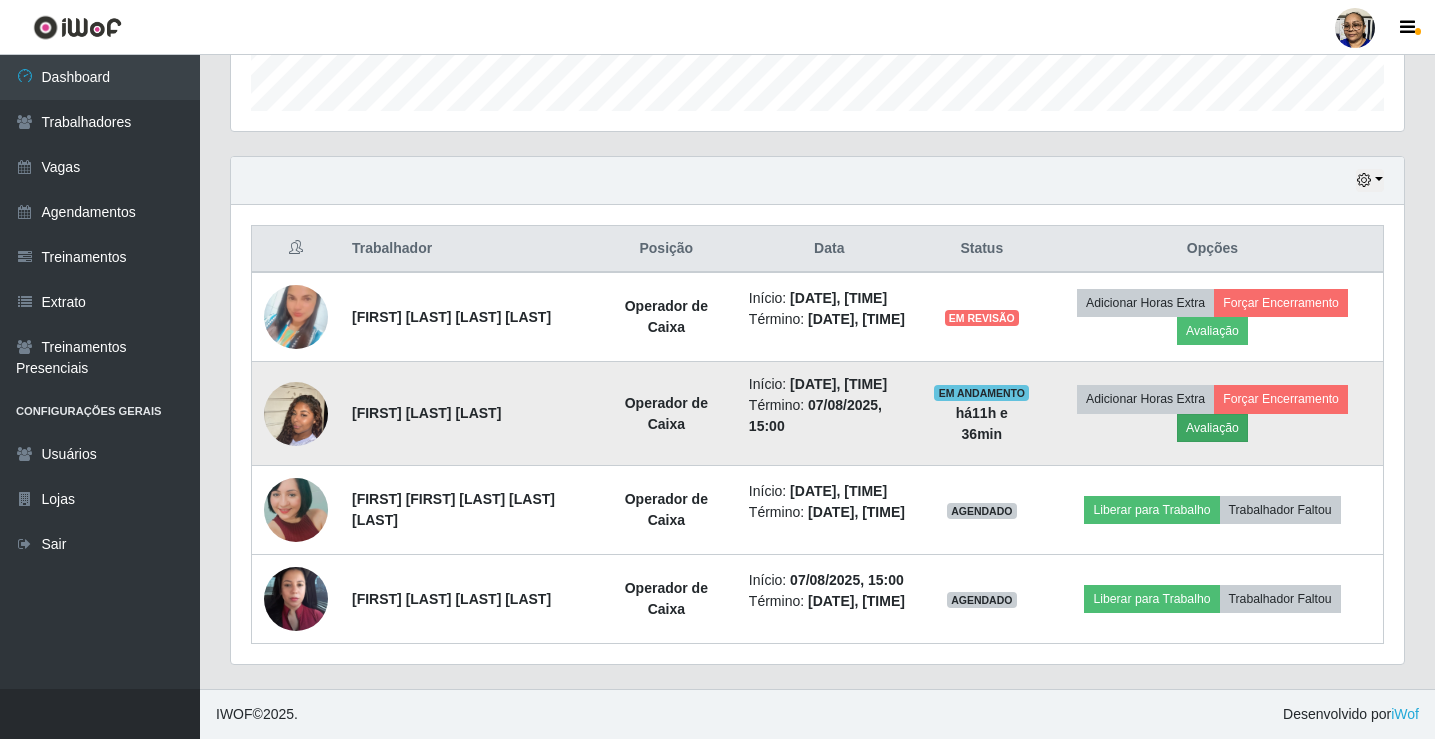 scroll, scrollTop: 999585, scrollLeft: 998839, axis: both 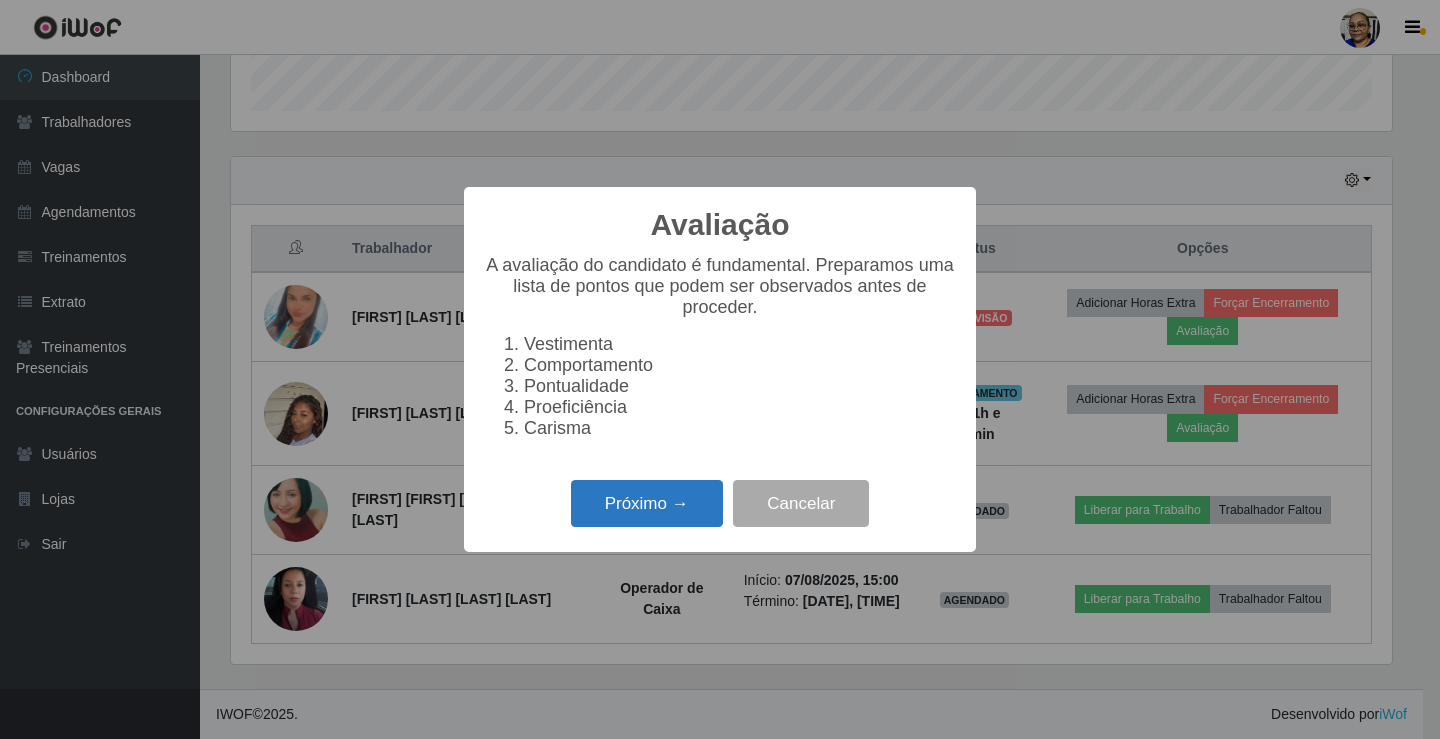click on "Próximo →" at bounding box center [647, 503] 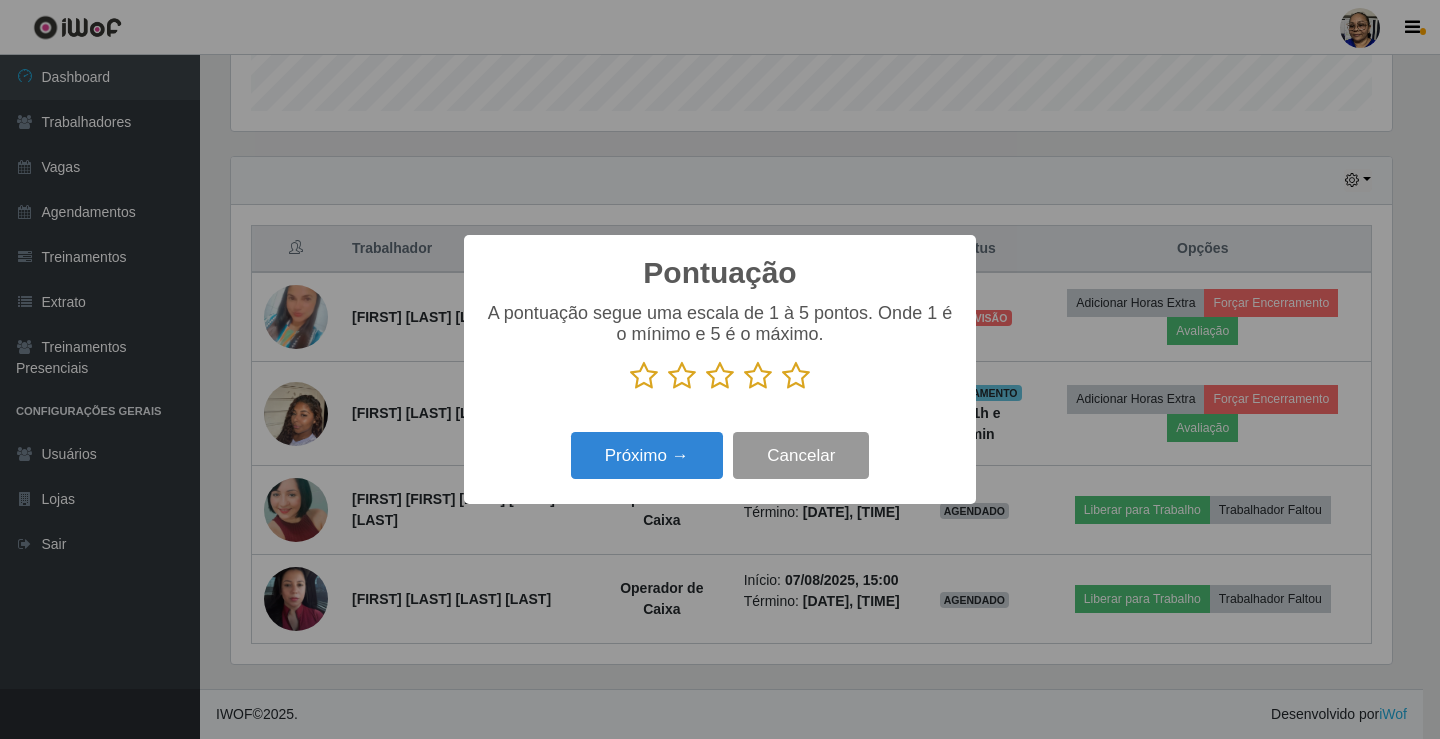 scroll, scrollTop: 999585, scrollLeft: 998839, axis: both 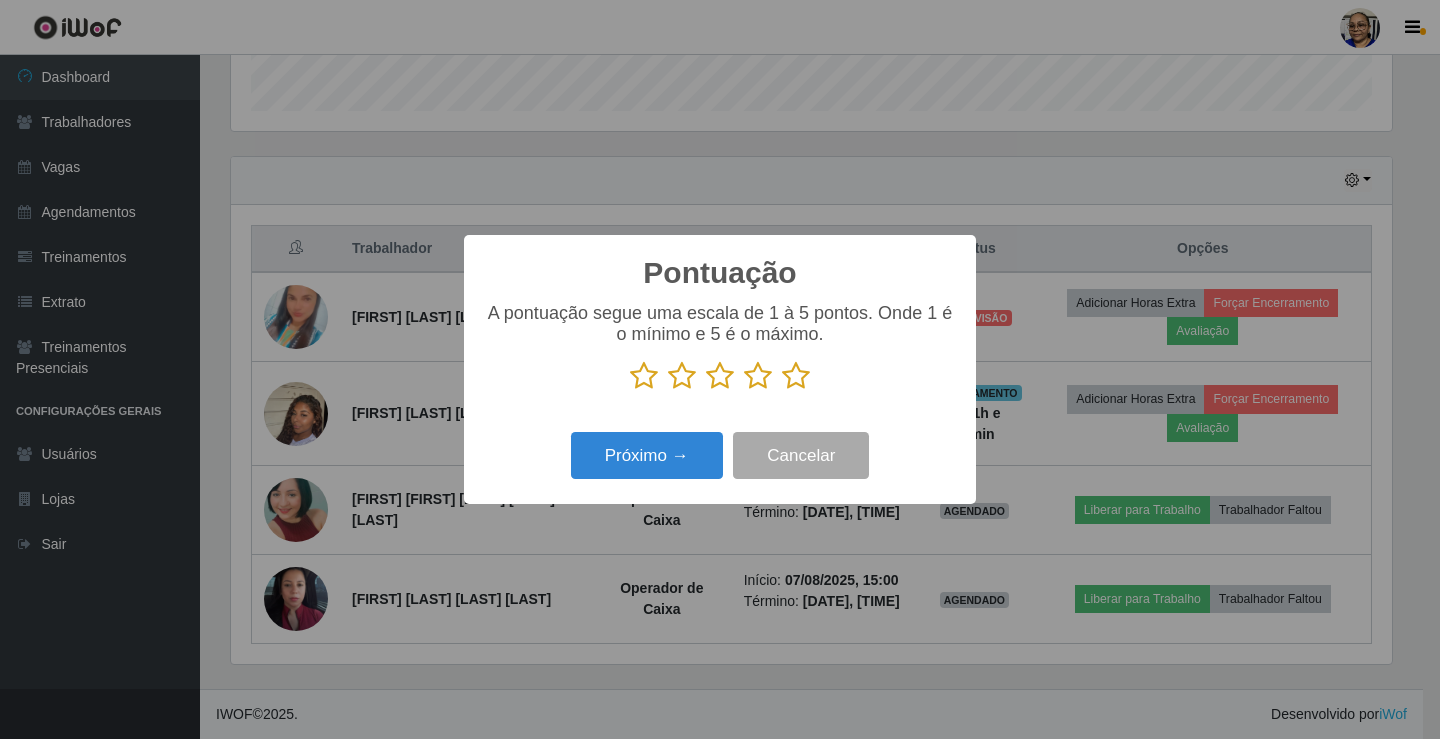 click at bounding box center [796, 376] 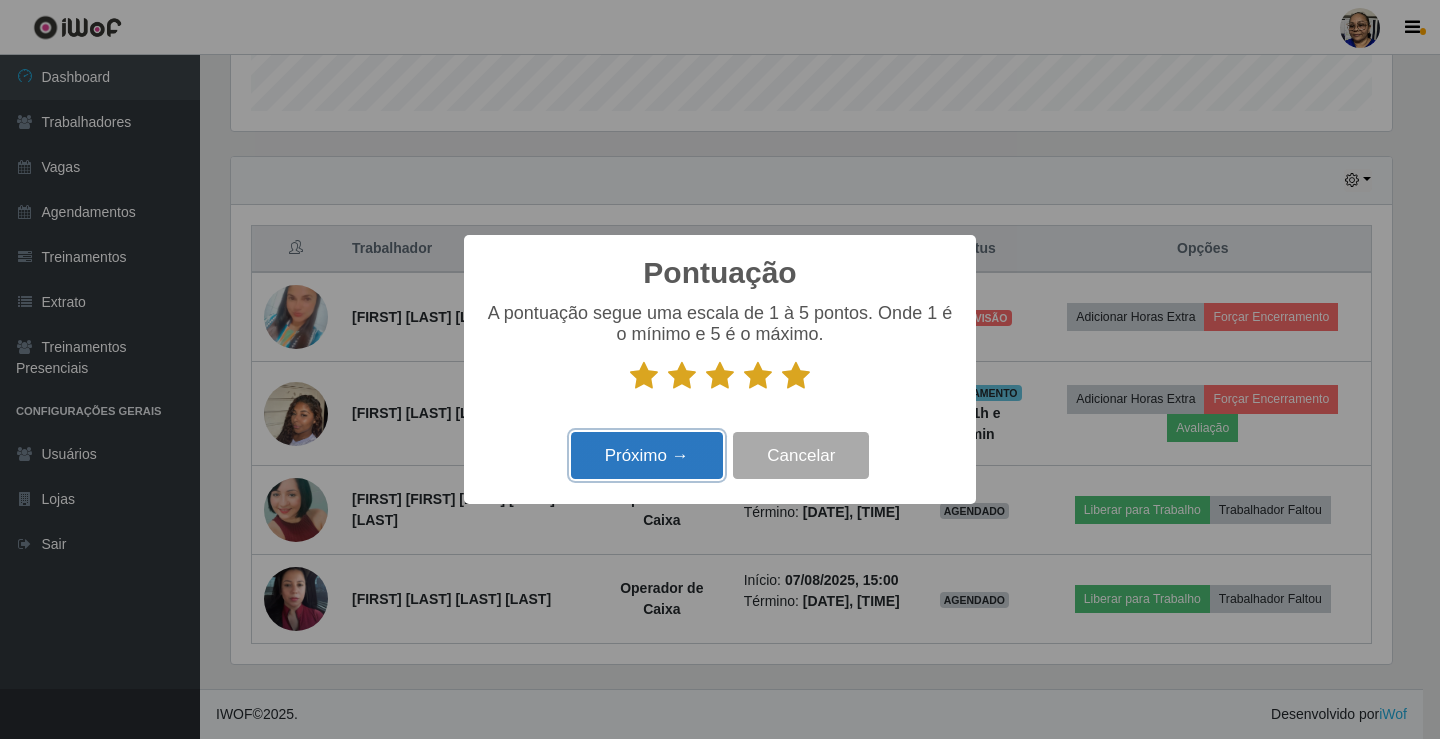 click on "Próximo →" at bounding box center (647, 455) 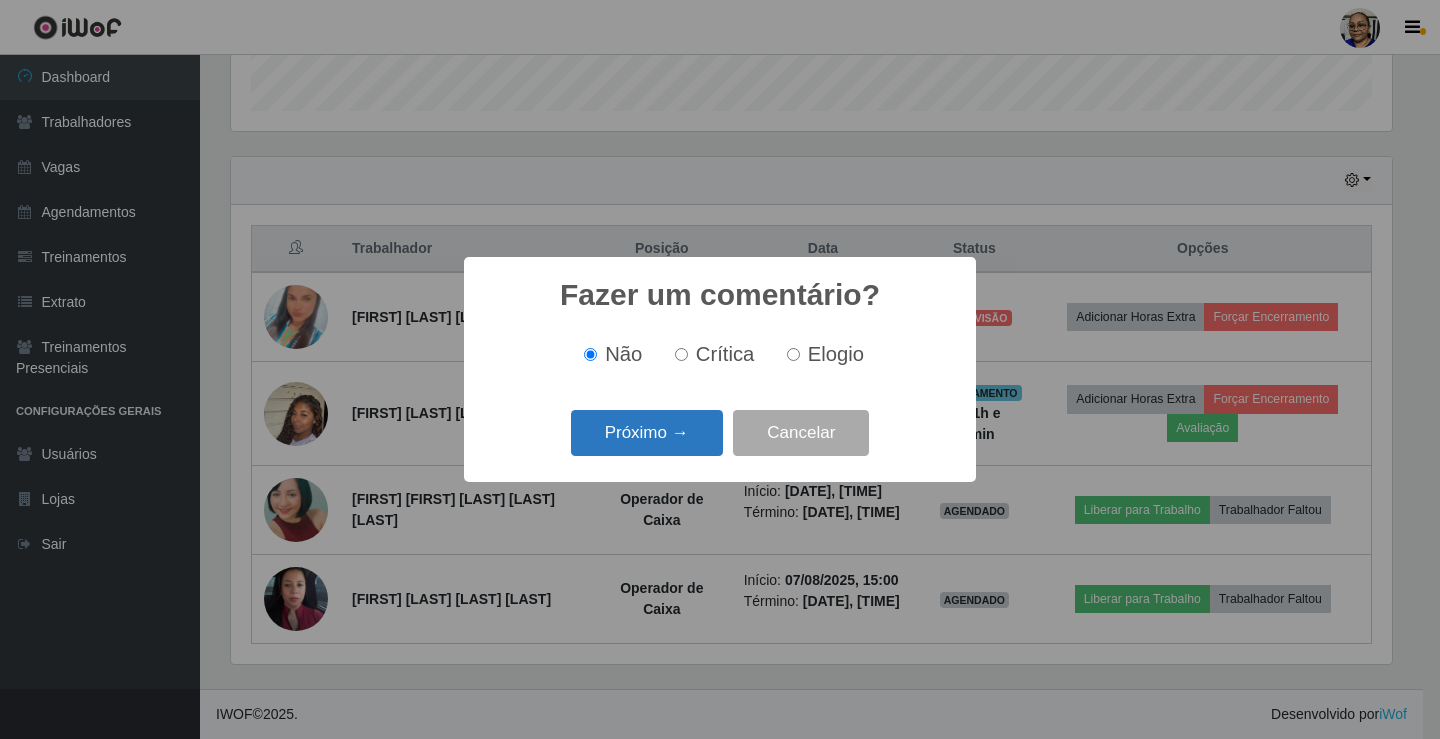 click on "Próximo →" at bounding box center (647, 433) 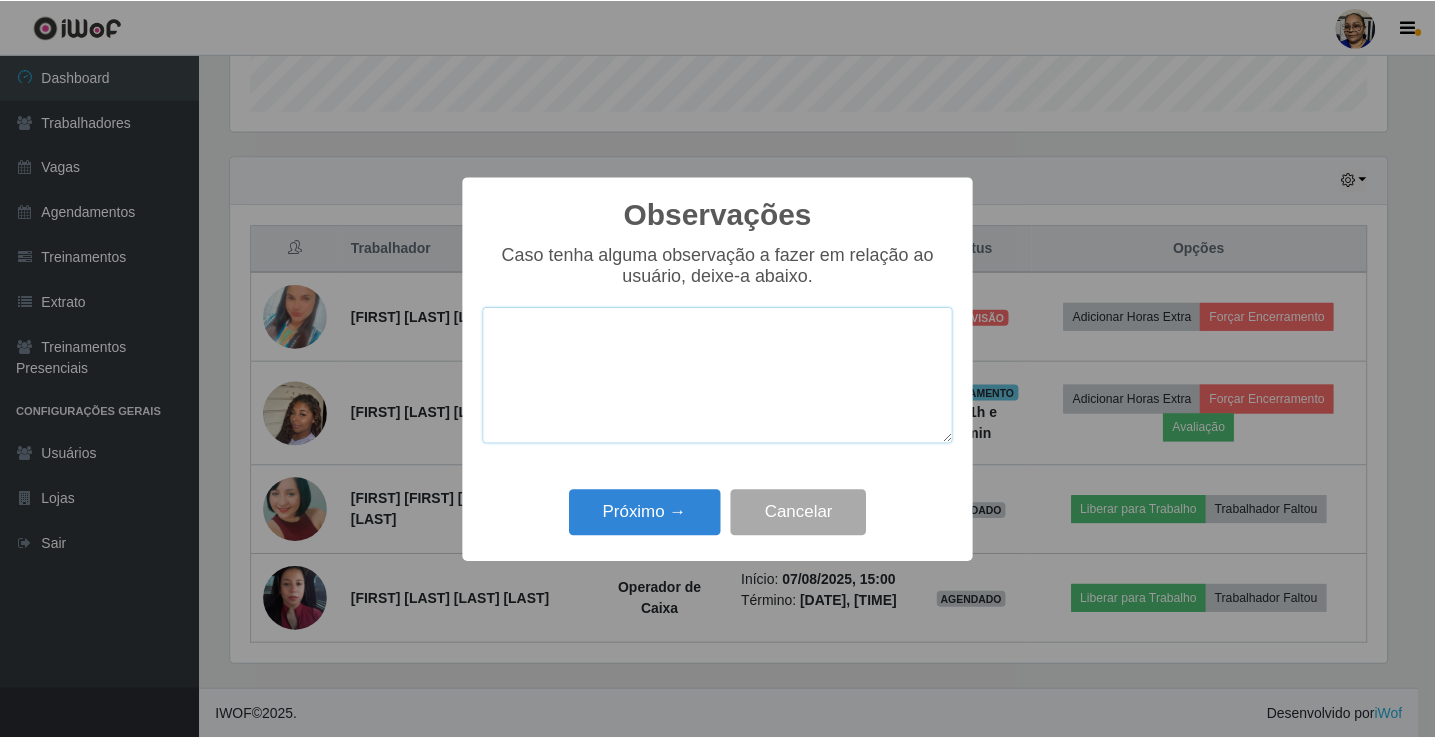 scroll, scrollTop: 999585, scrollLeft: 998839, axis: both 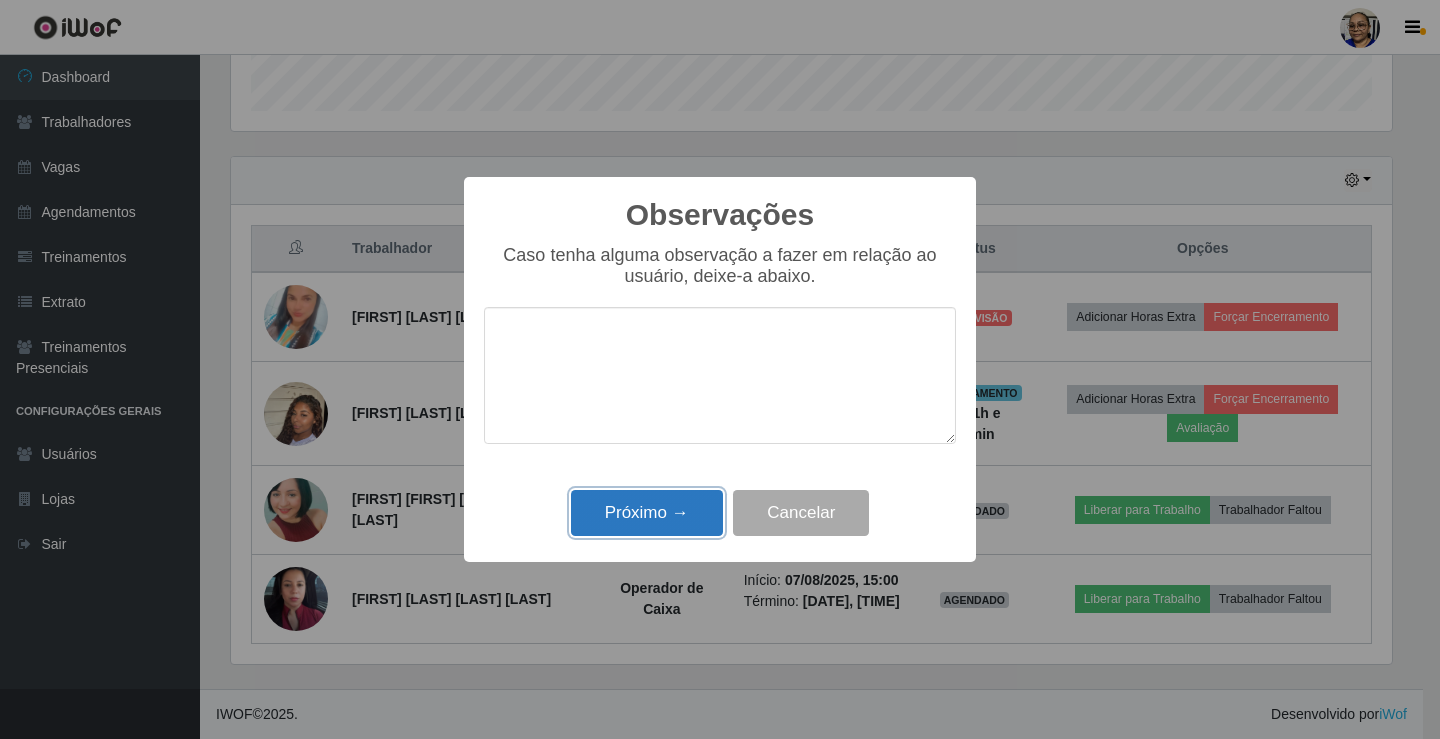click on "Próximo →" at bounding box center (647, 513) 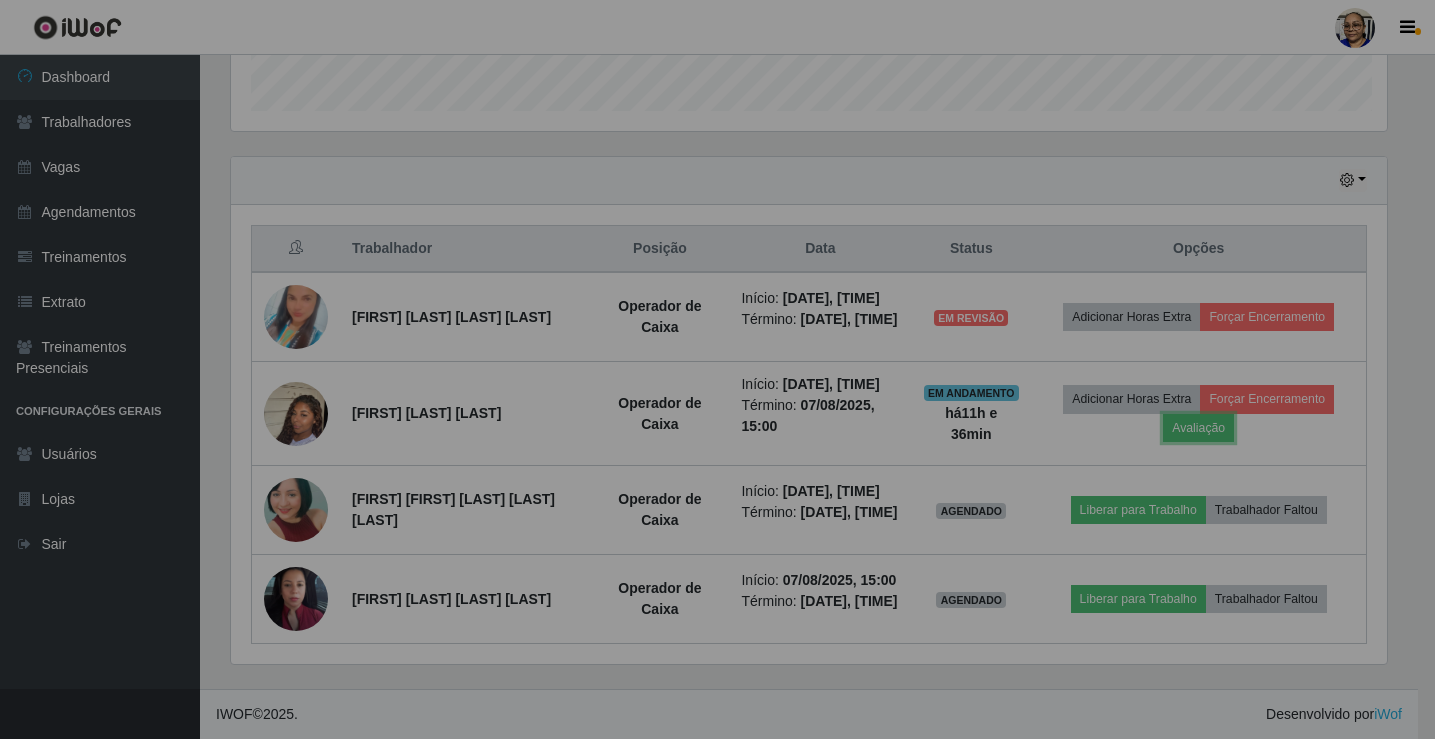 scroll, scrollTop: 999585, scrollLeft: 998827, axis: both 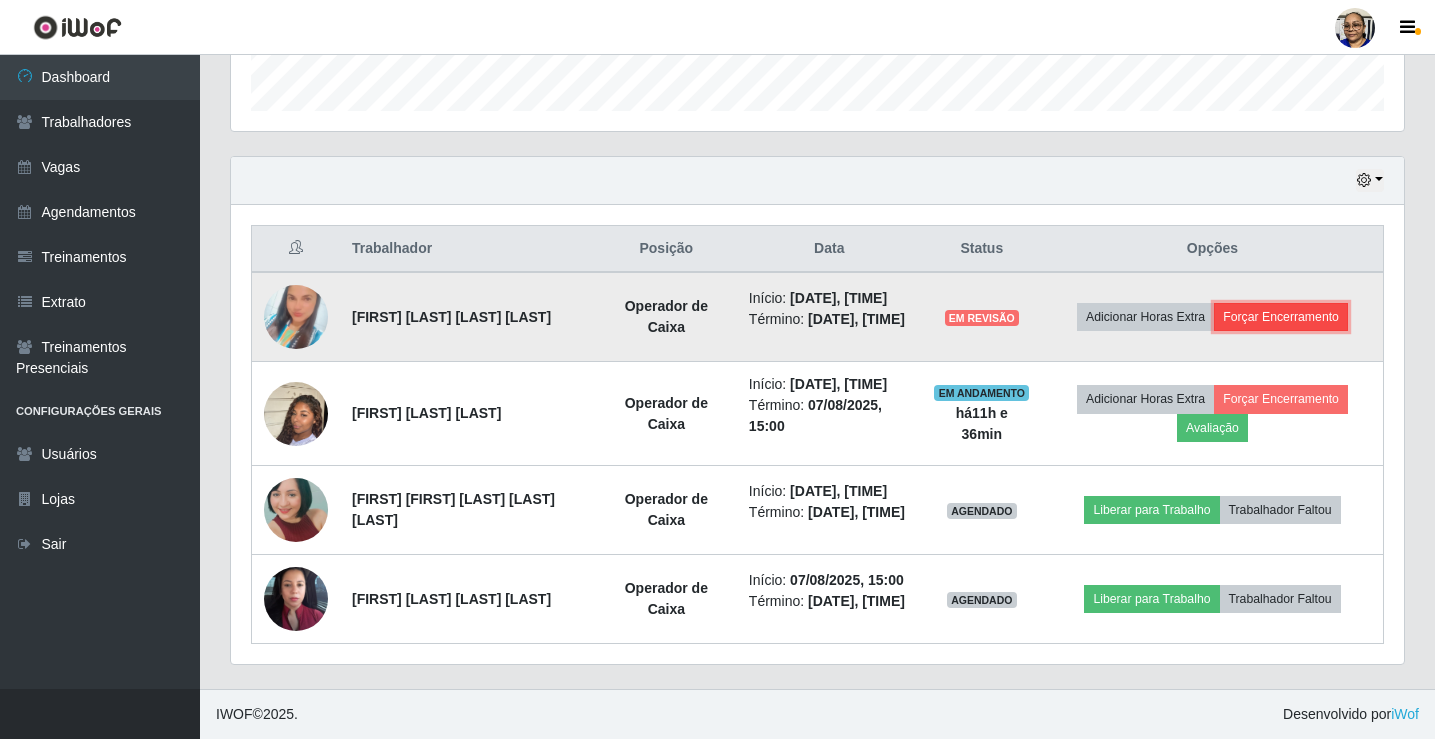 click on "Forçar Encerramento" at bounding box center (1281, 317) 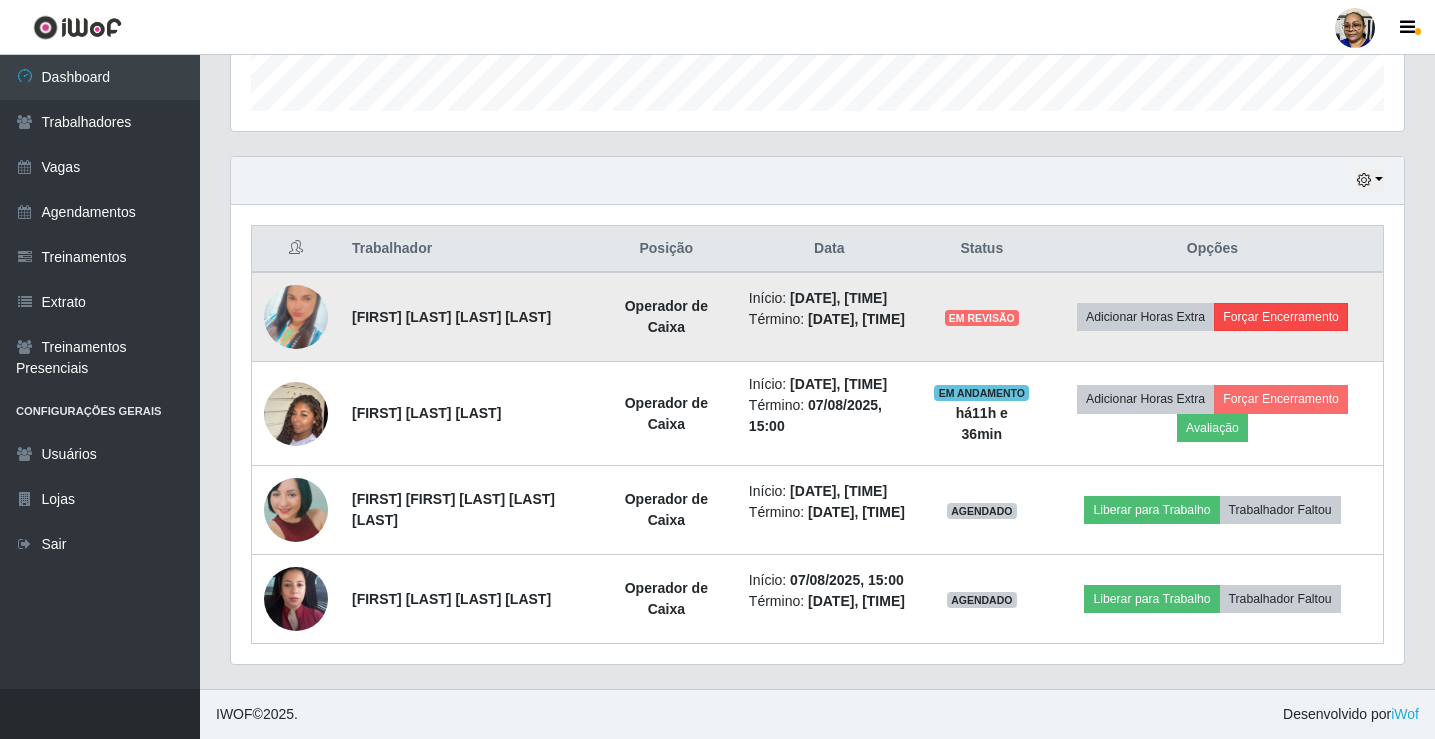 scroll, scrollTop: 999585, scrollLeft: 998839, axis: both 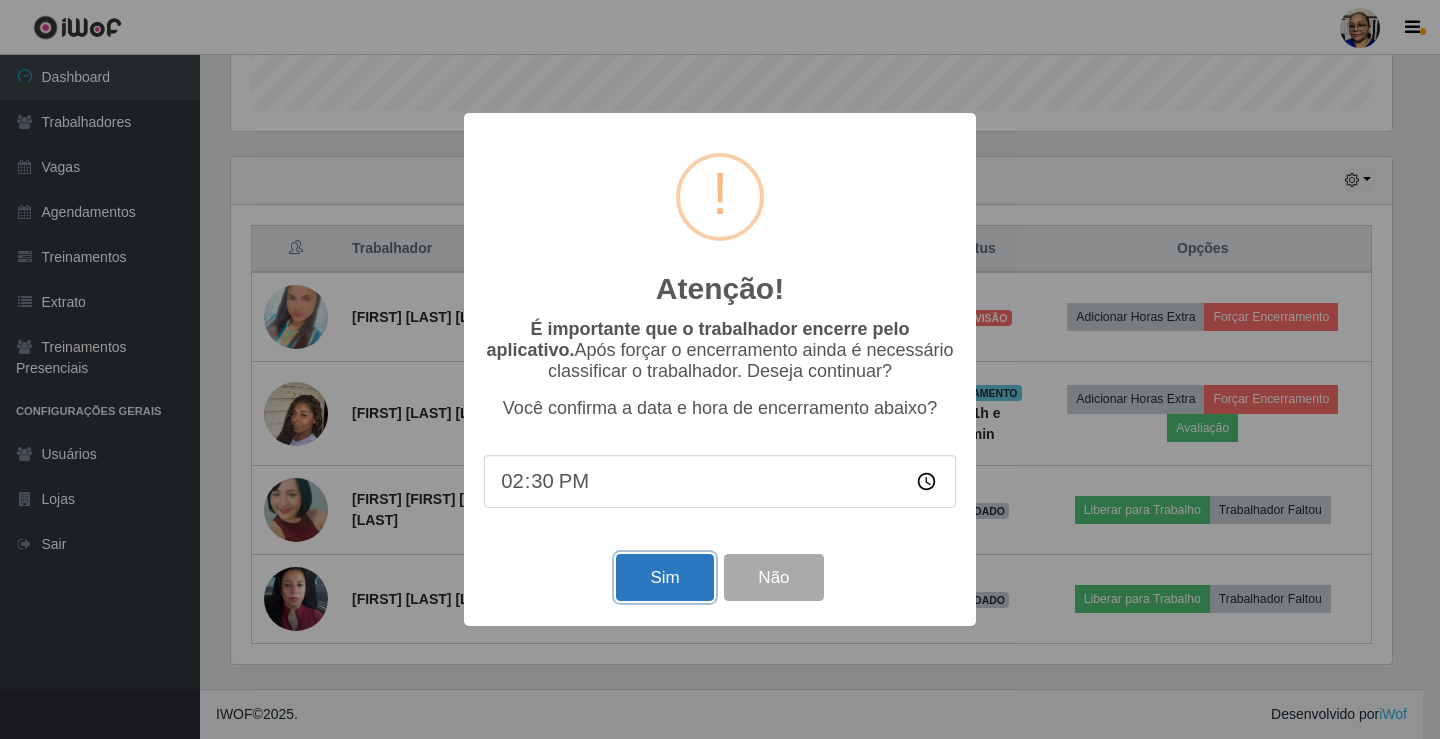 click on "Sim" at bounding box center [664, 577] 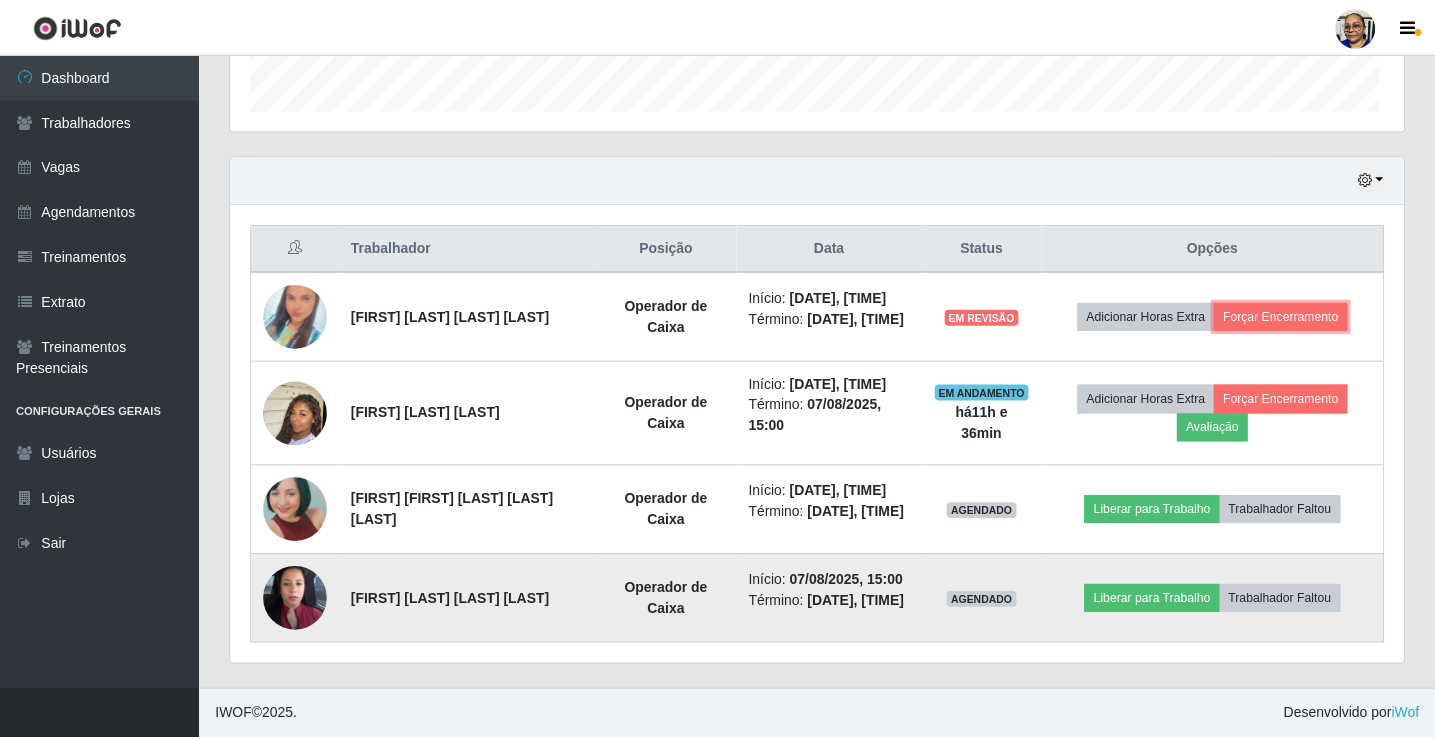 scroll, scrollTop: 999585, scrollLeft: 998827, axis: both 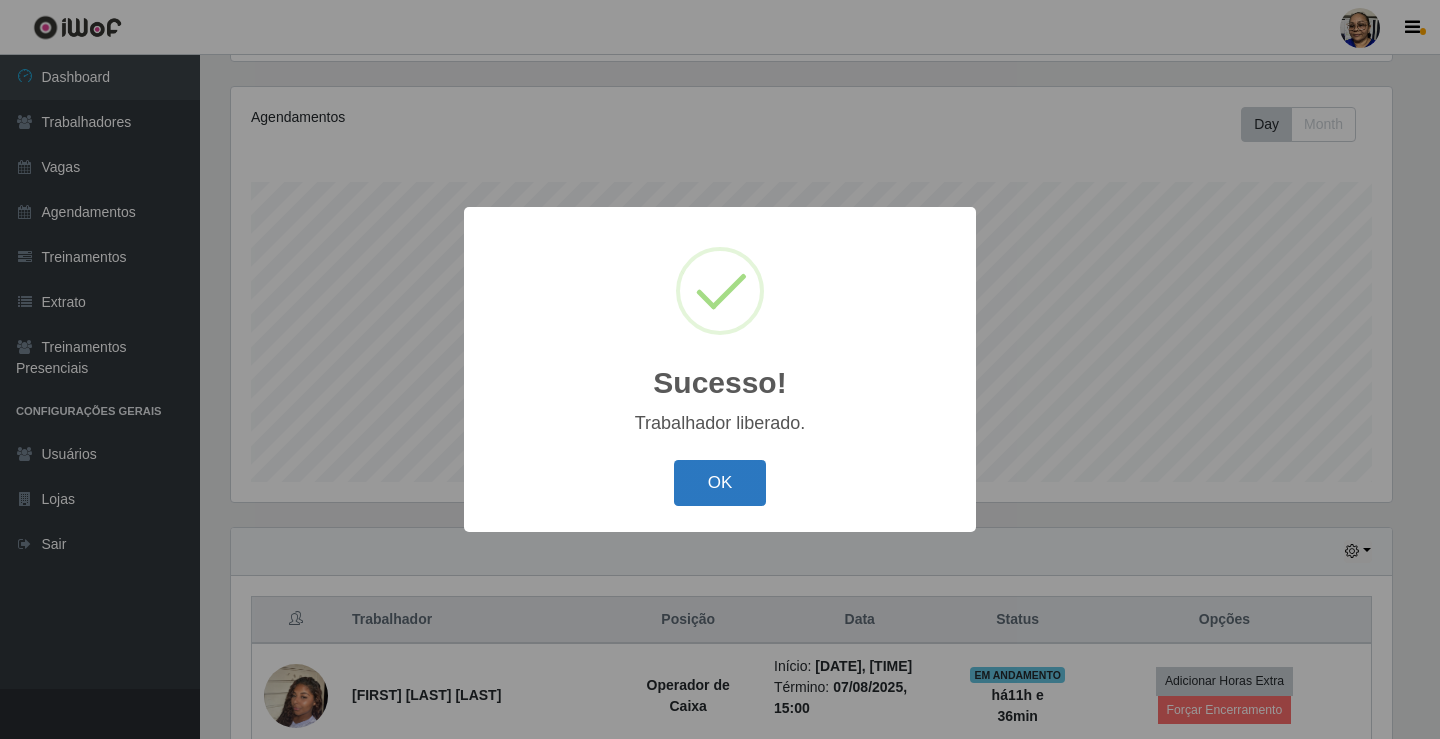 click on "OK" at bounding box center [720, 483] 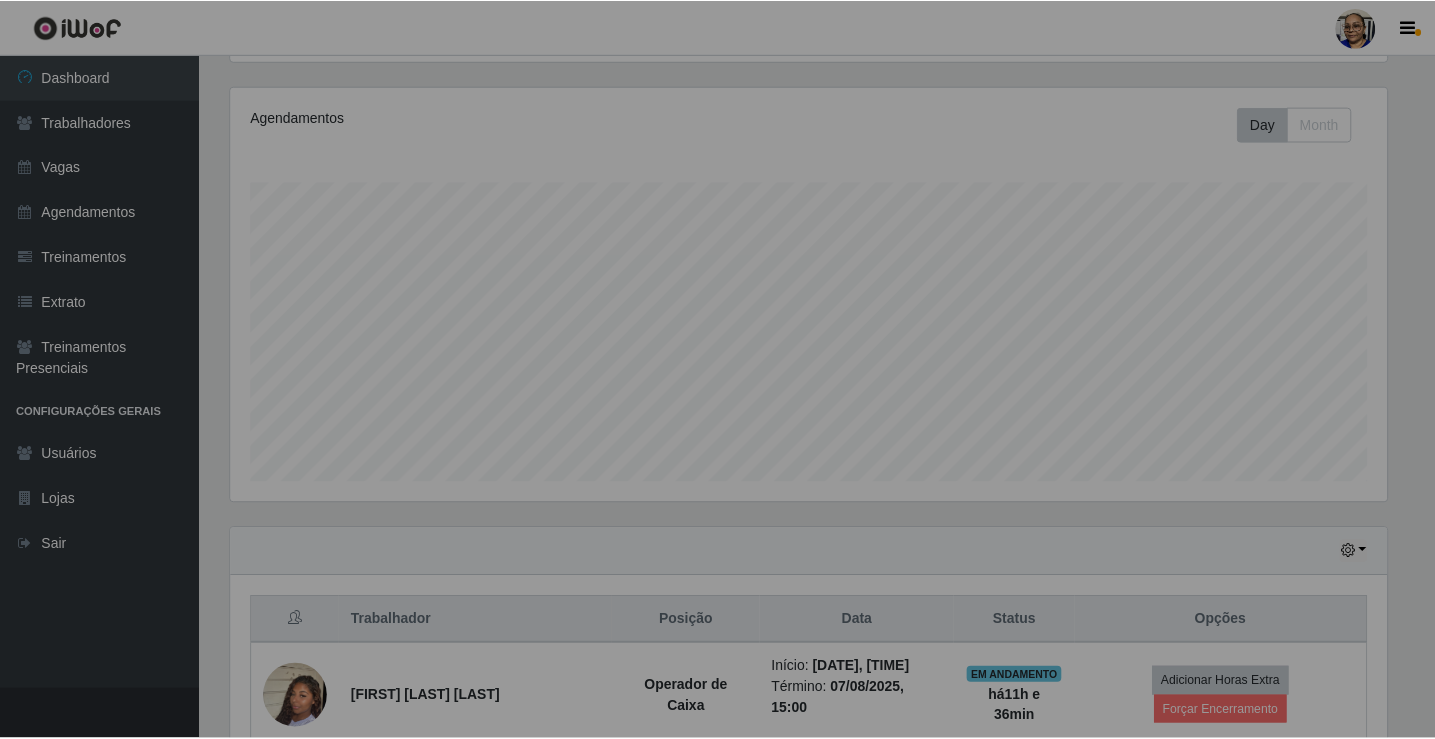 scroll, scrollTop: 999585, scrollLeft: 998827, axis: both 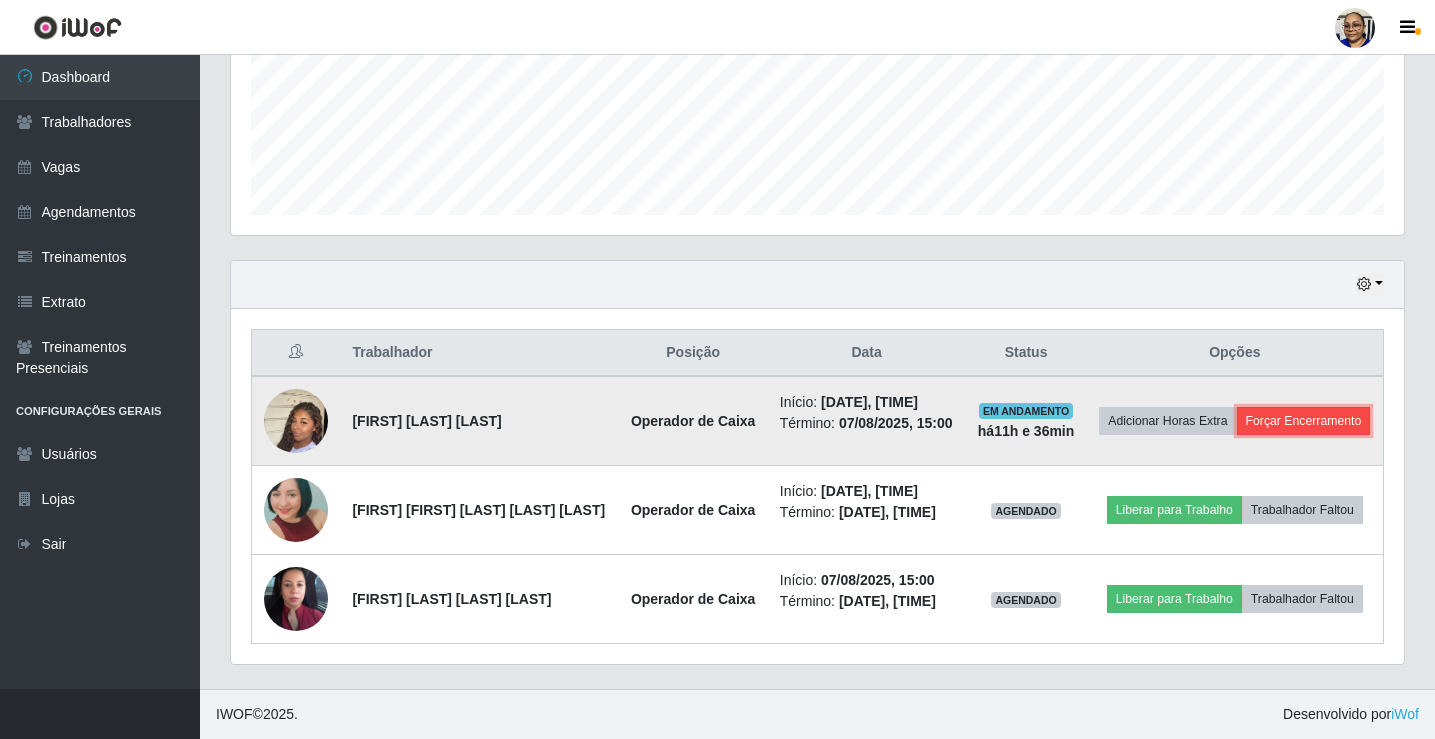click on "Forçar Encerramento" at bounding box center [1304, 421] 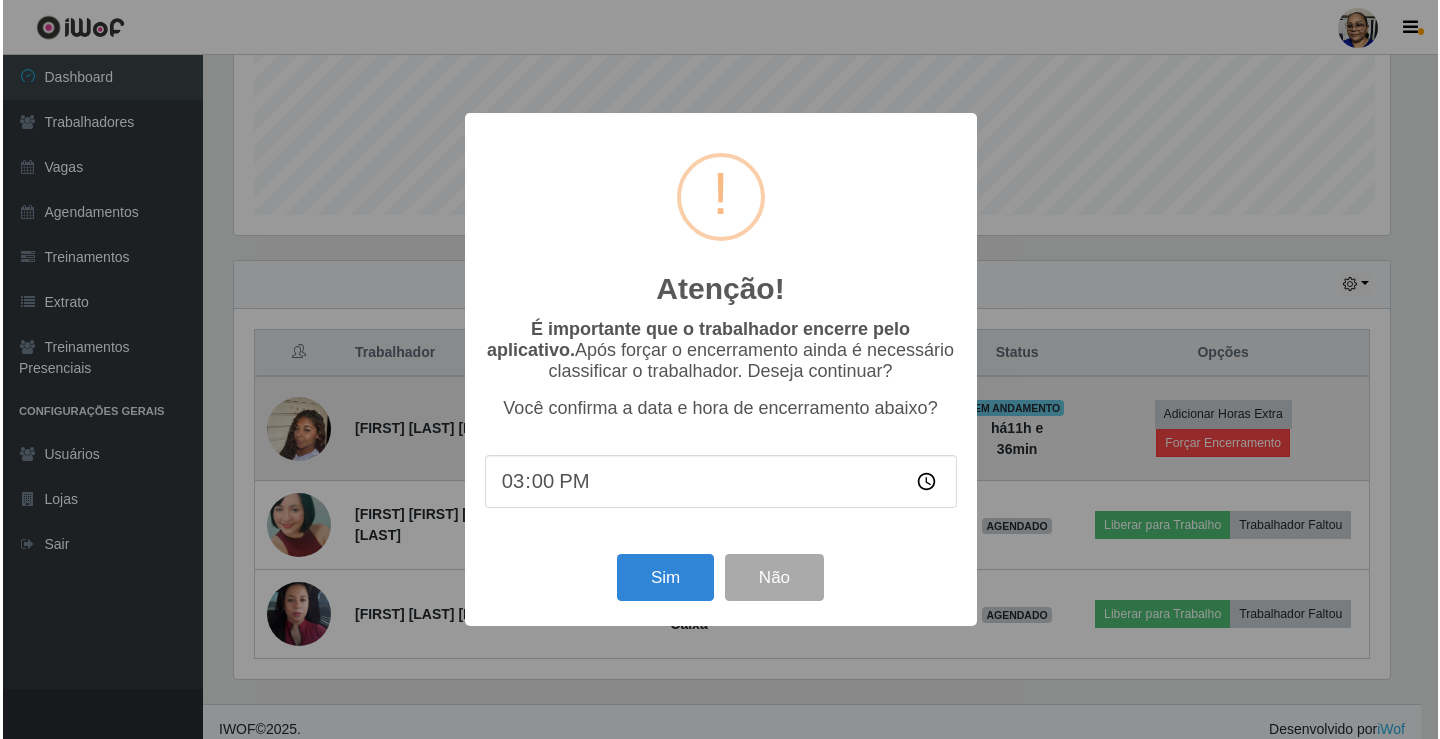 scroll, scrollTop: 999585, scrollLeft: 998839, axis: both 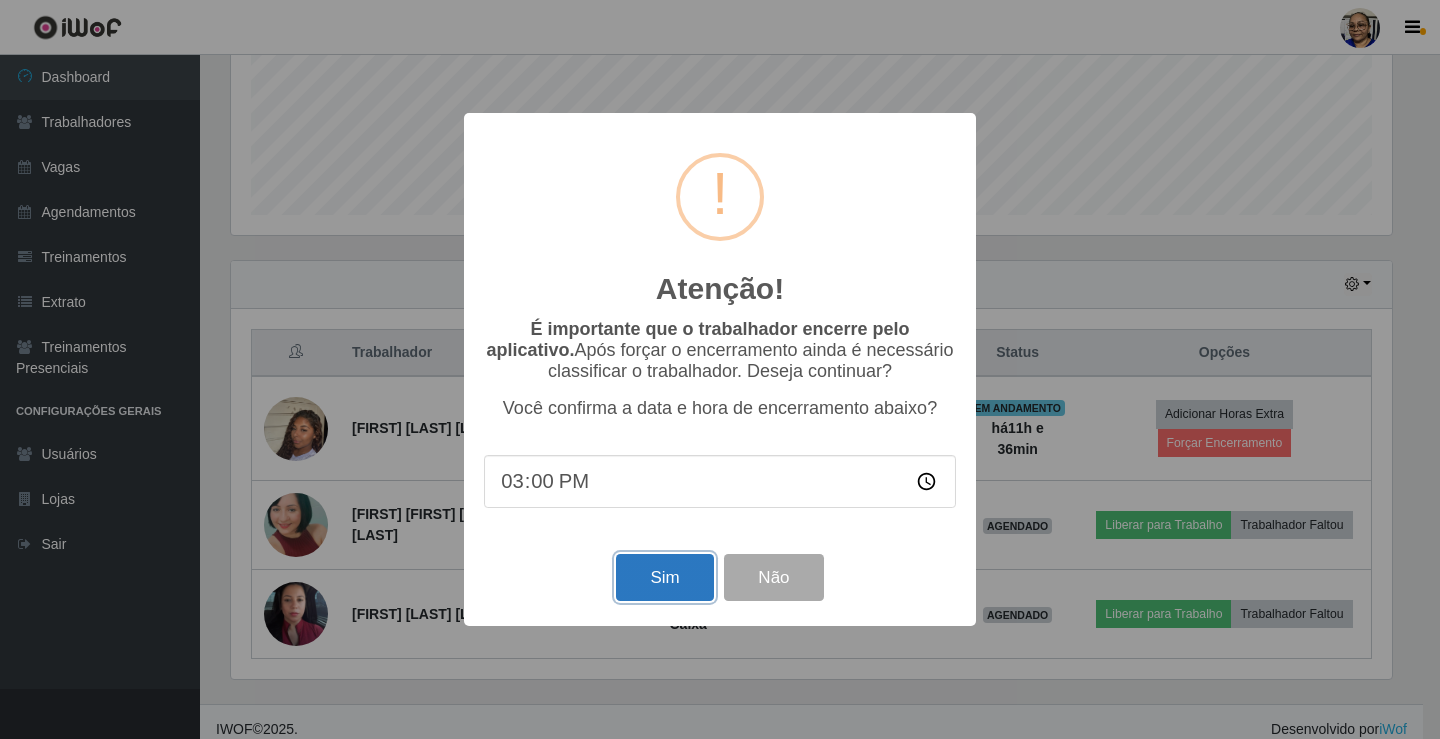 click on "Sim" at bounding box center [664, 577] 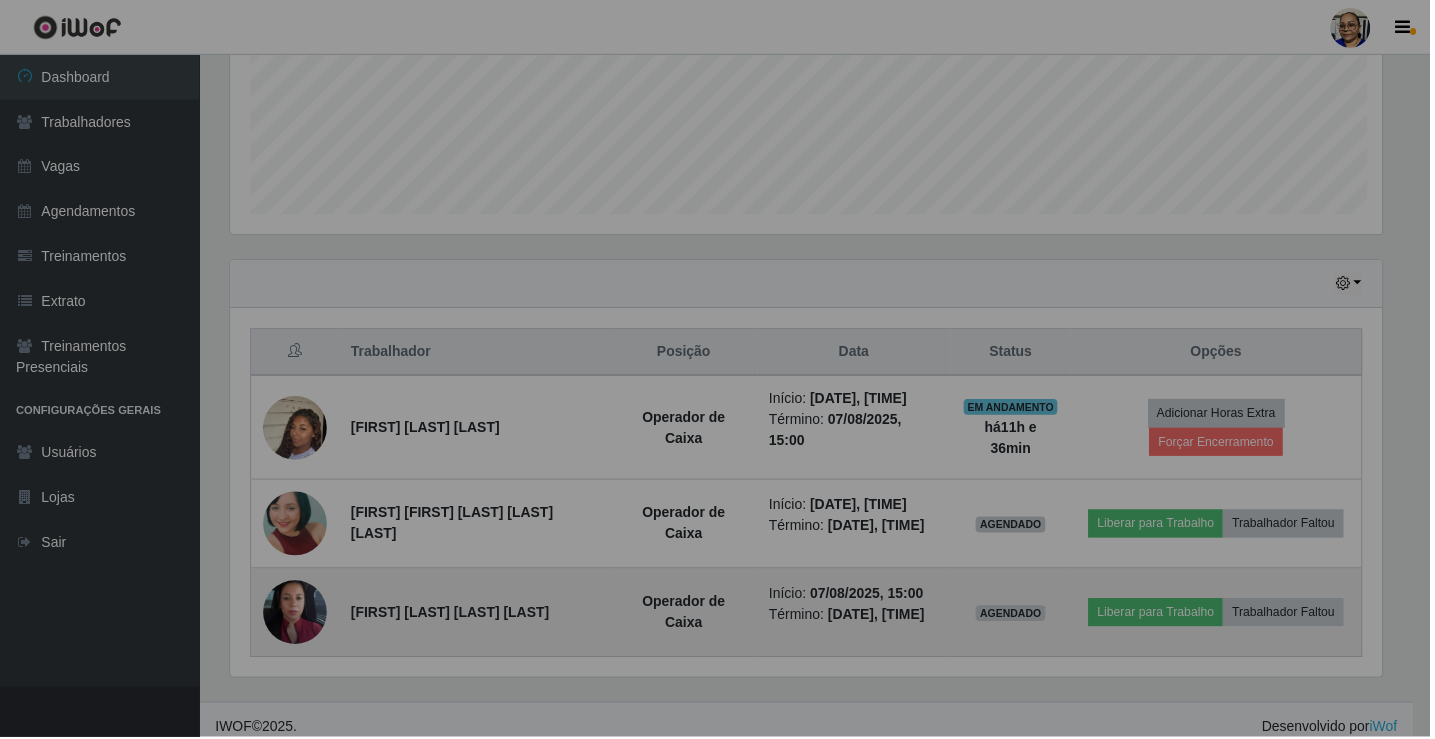 scroll, scrollTop: 999585, scrollLeft: 998827, axis: both 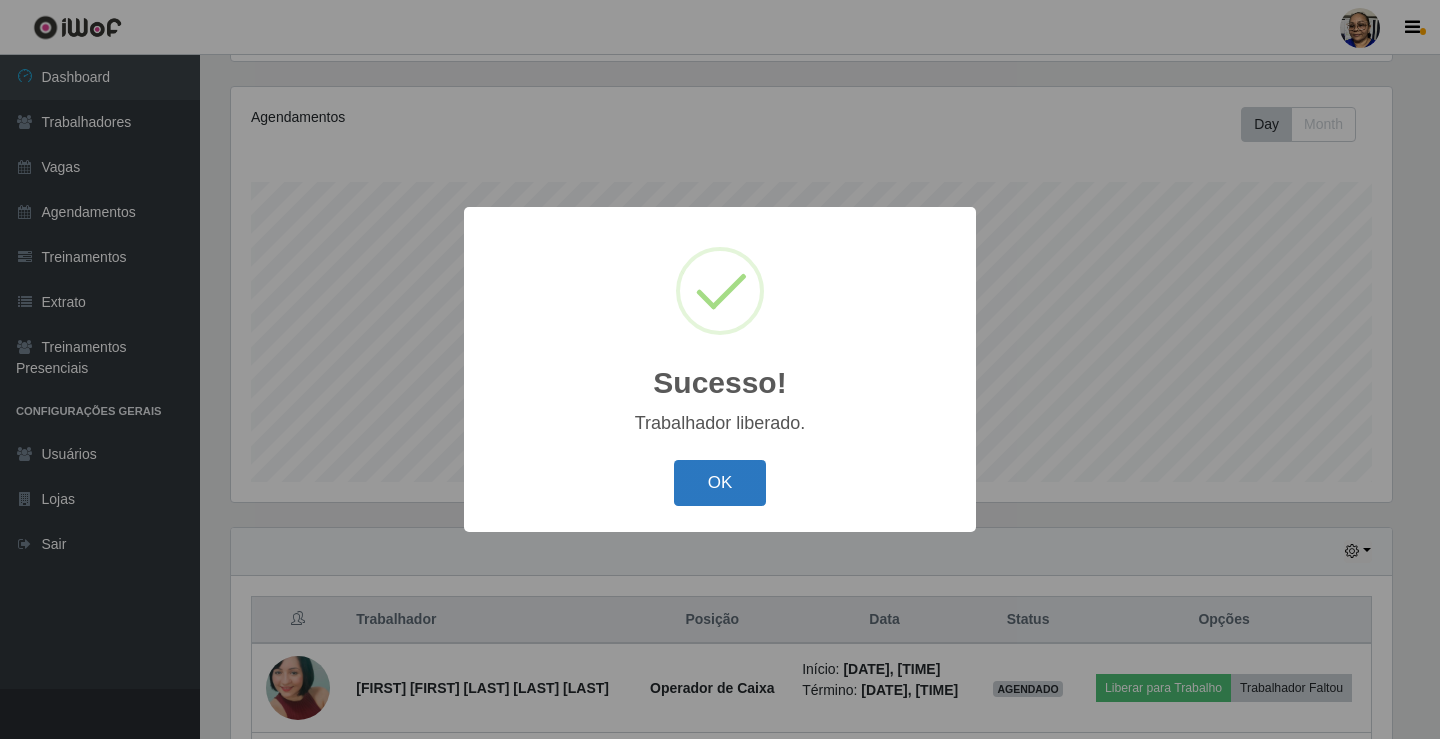click on "OK" at bounding box center (720, 483) 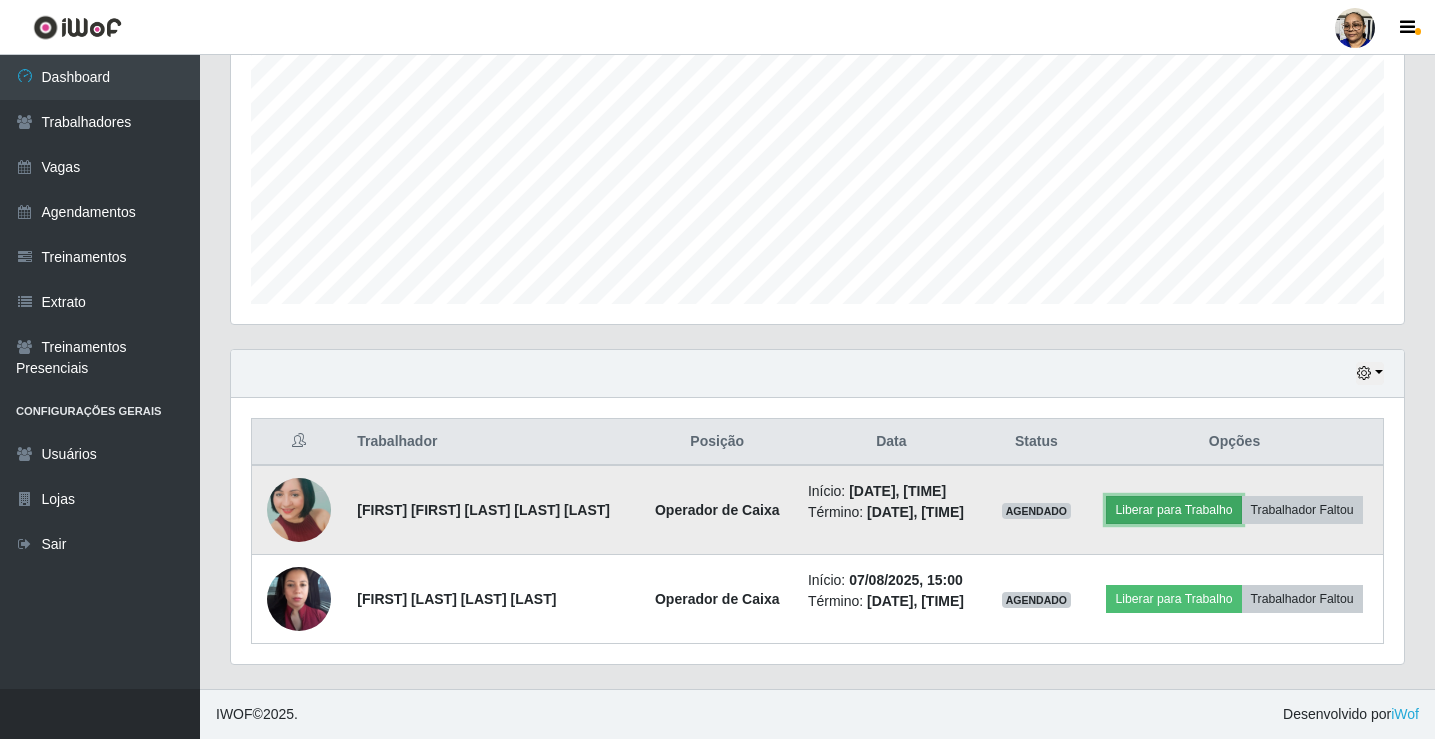 click on "Liberar para Trabalho" at bounding box center (1173, 510) 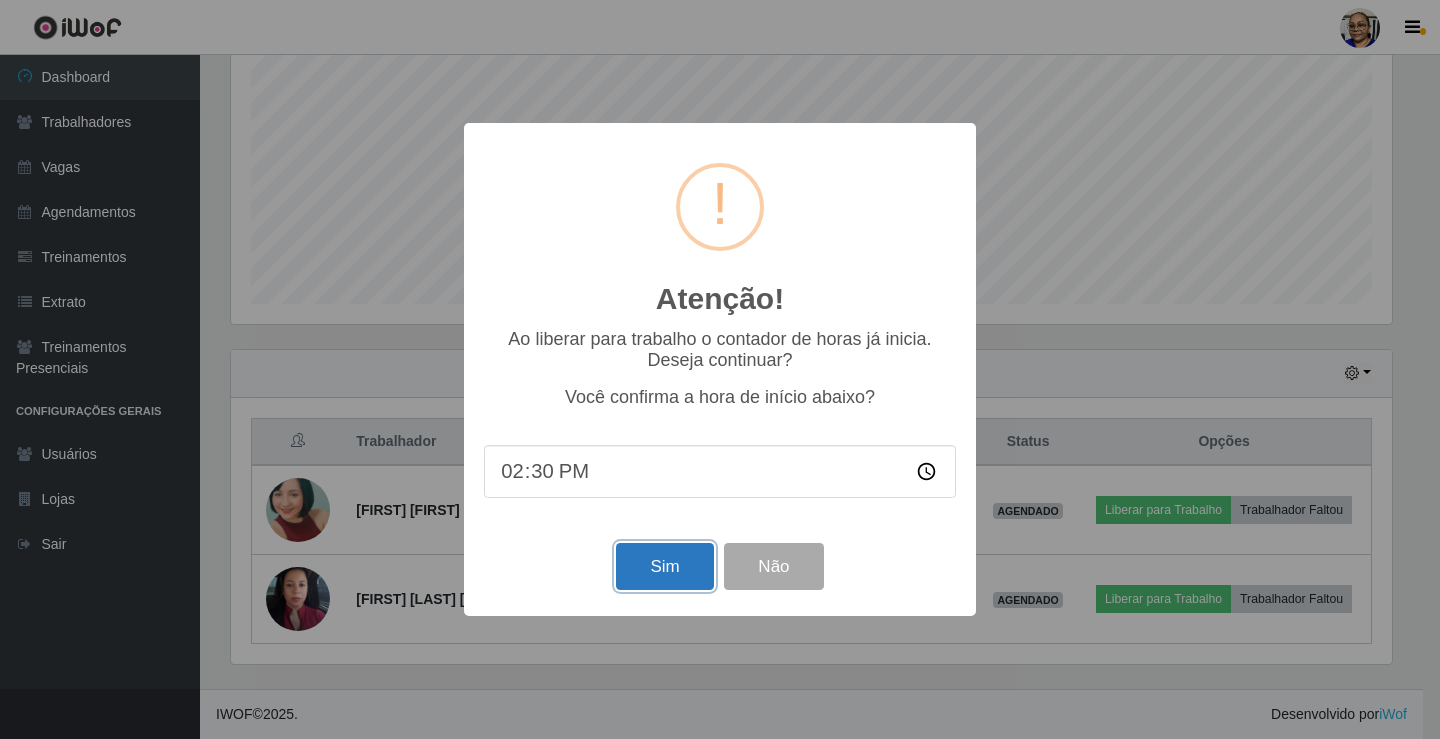 click on "Sim" at bounding box center (664, 566) 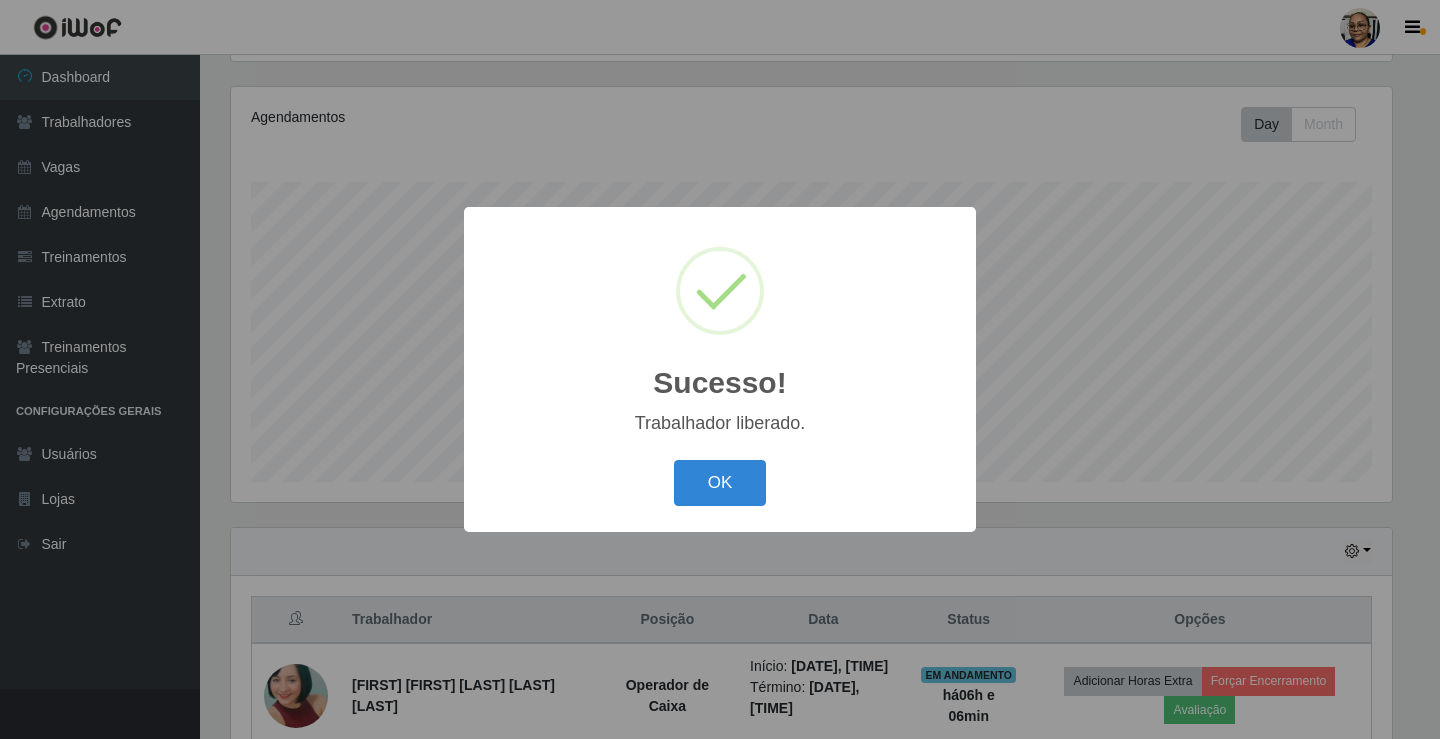 drag, startPoint x: 738, startPoint y: 476, endPoint x: 1014, endPoint y: 485, distance: 276.1467 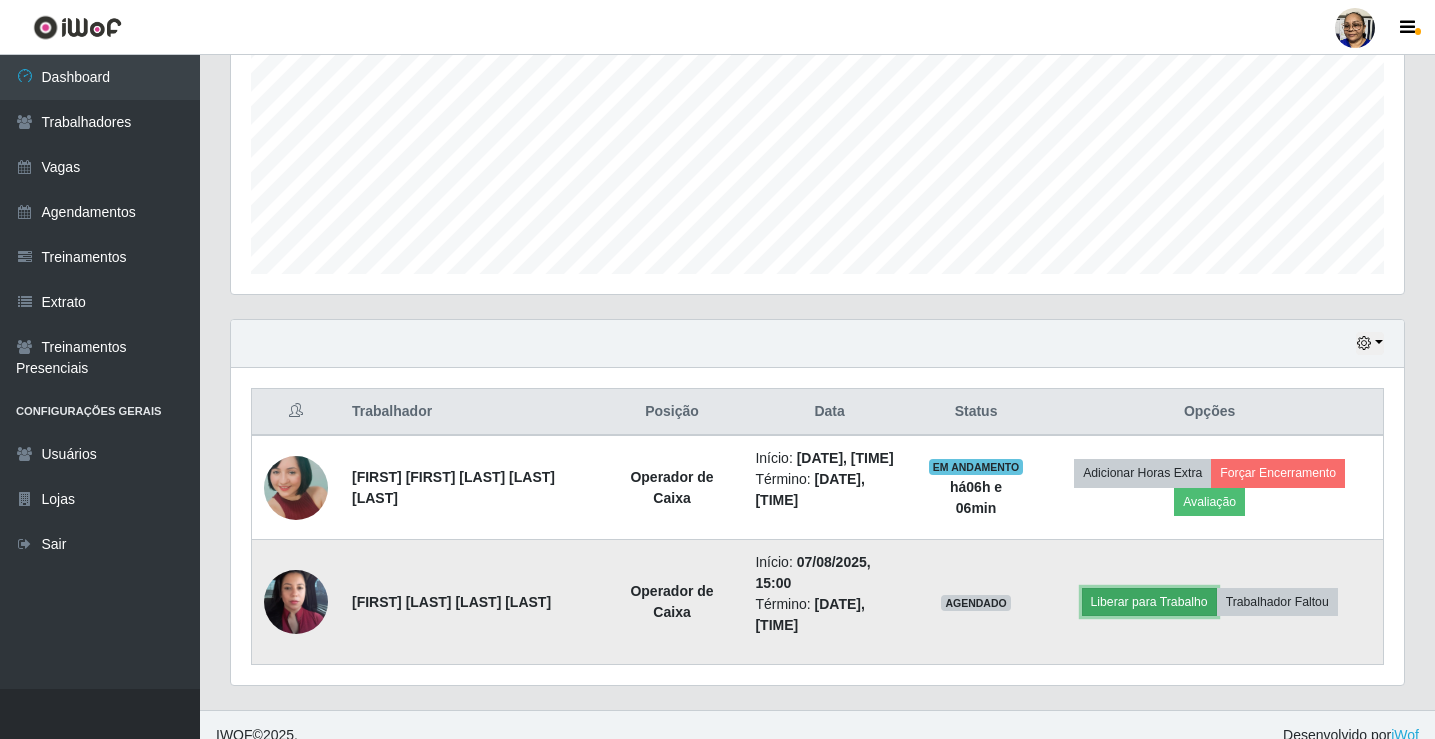 click on "Liberar para Trabalho" at bounding box center (1149, 602) 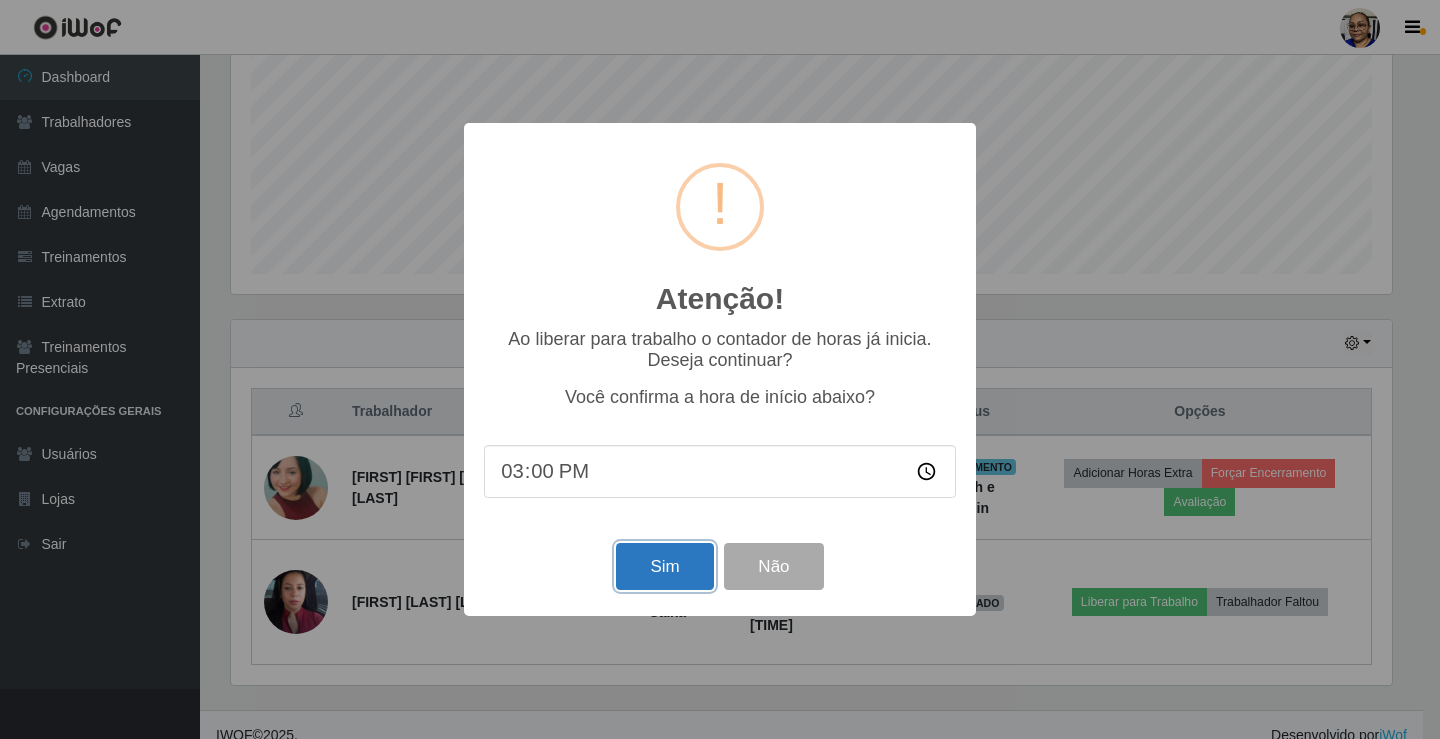 click on "Sim" at bounding box center [664, 566] 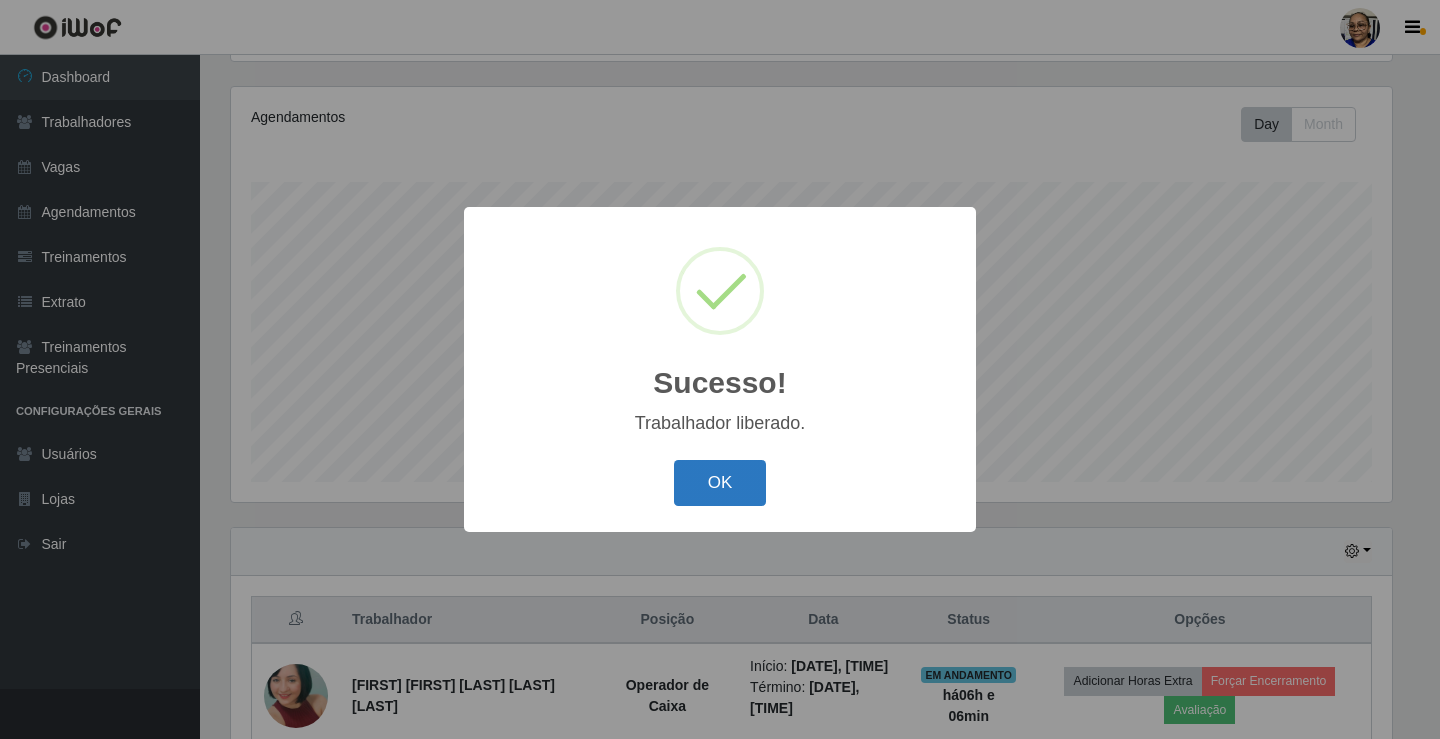 click on "OK" at bounding box center [720, 483] 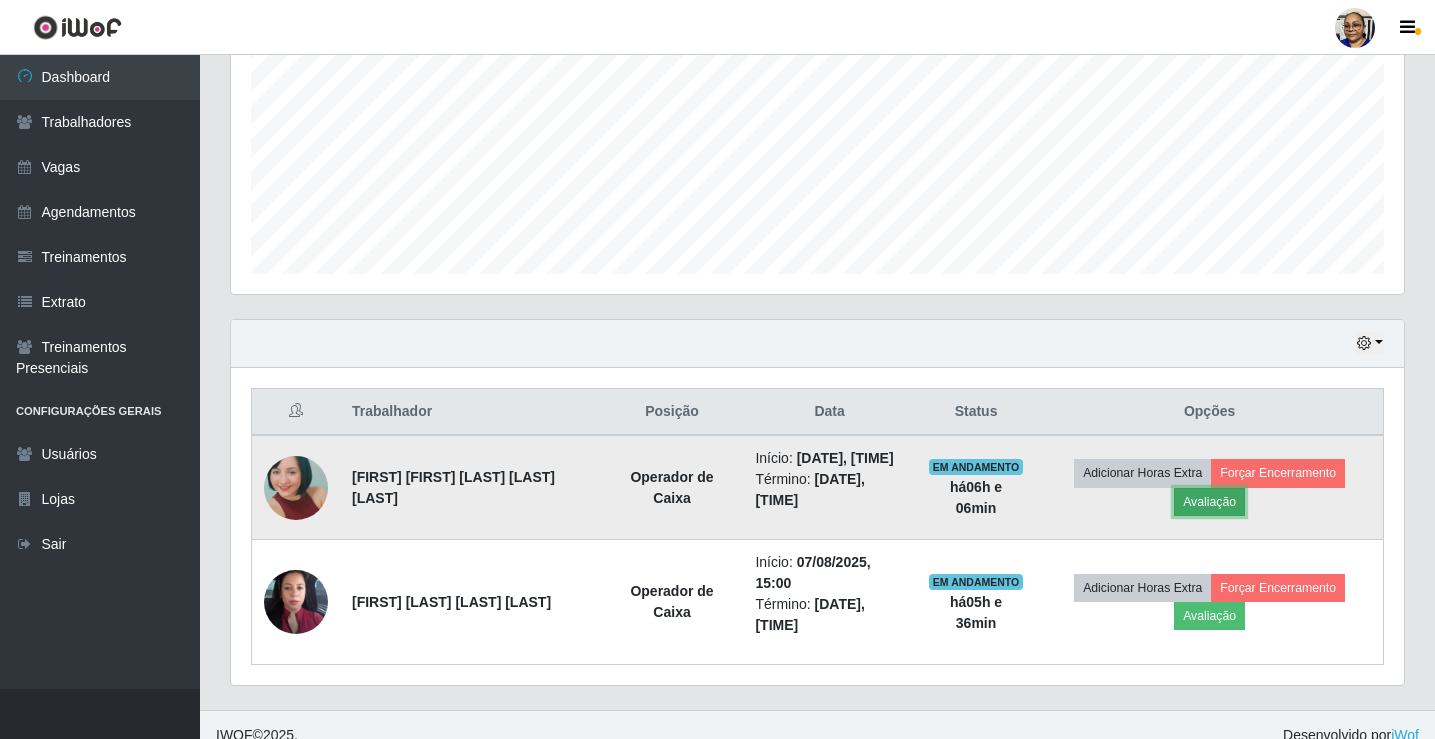 click on "Avaliação" at bounding box center (1209, 502) 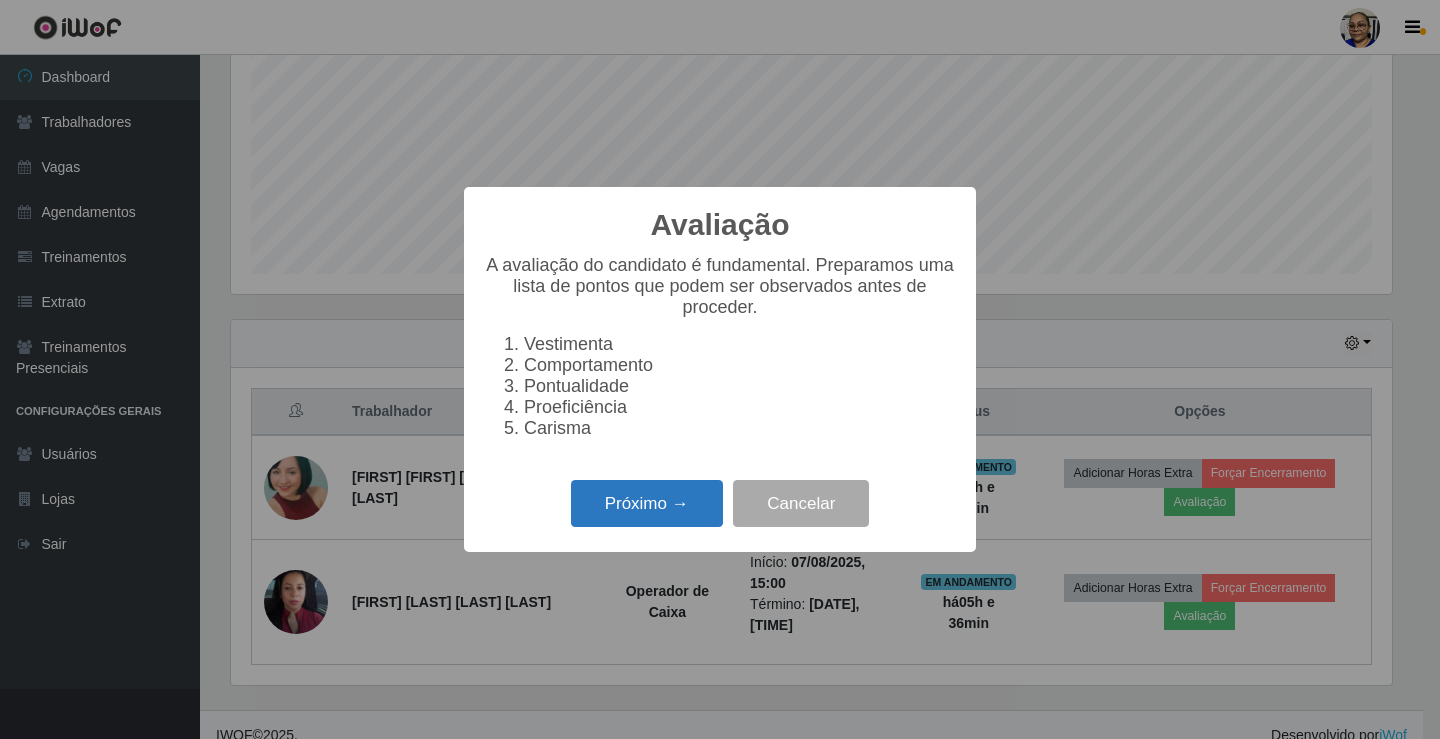 click on "Próximo →" at bounding box center [647, 503] 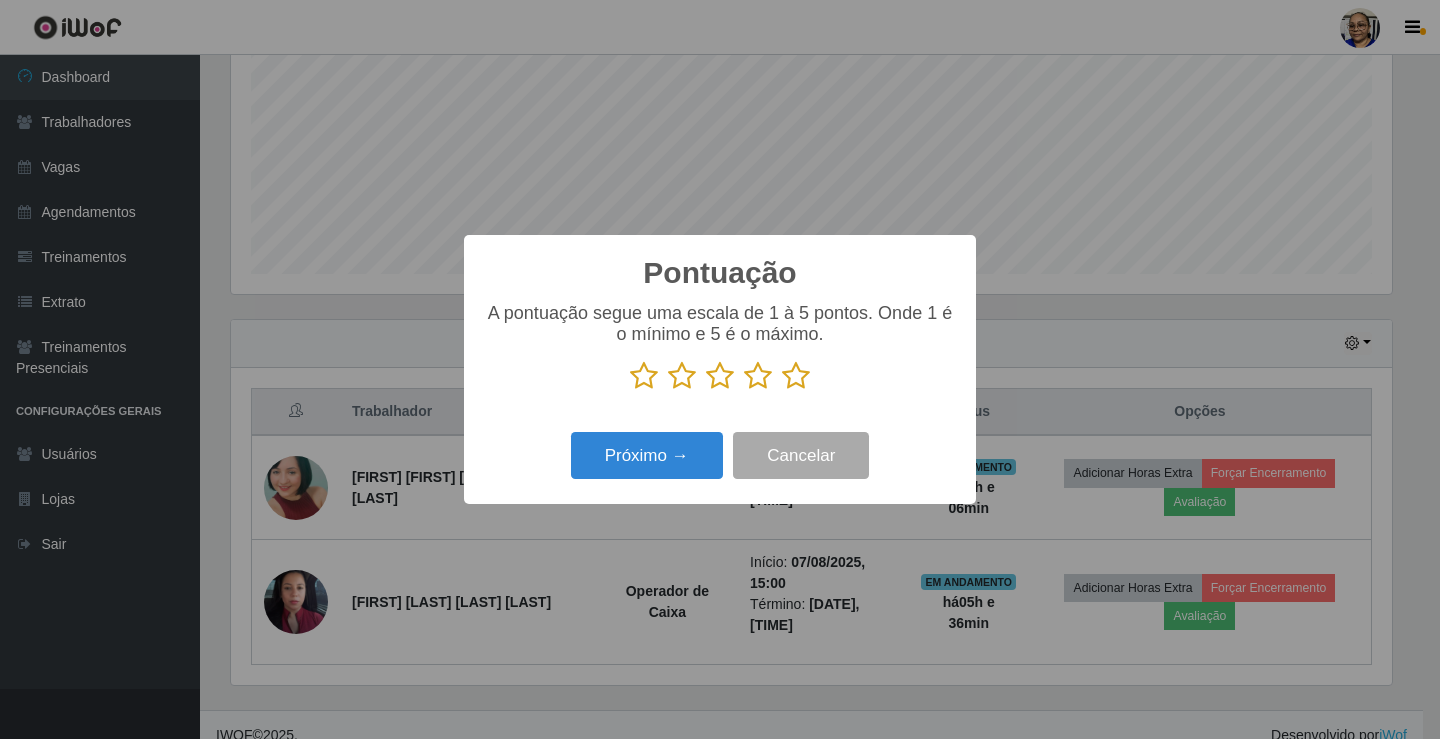 click at bounding box center (796, 376) 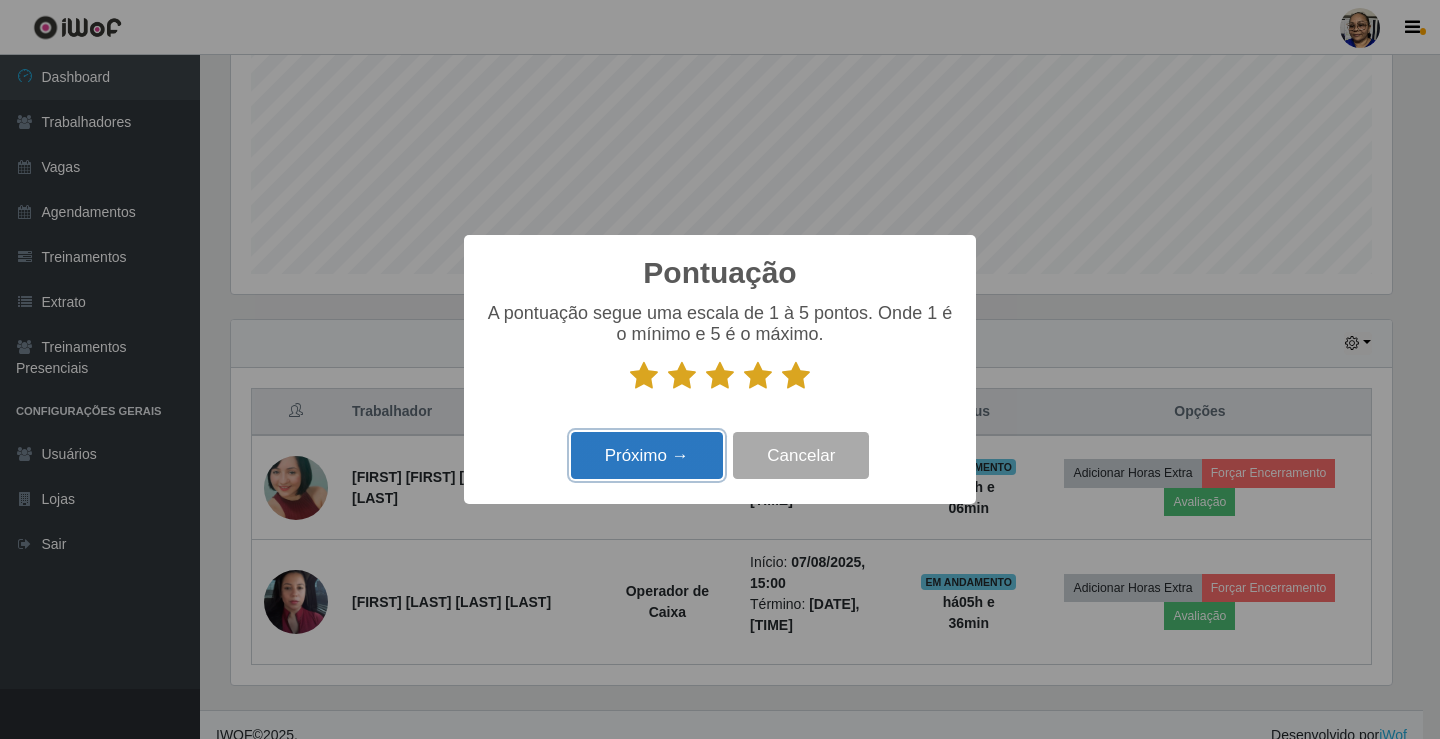 click on "Próximo →" at bounding box center [647, 455] 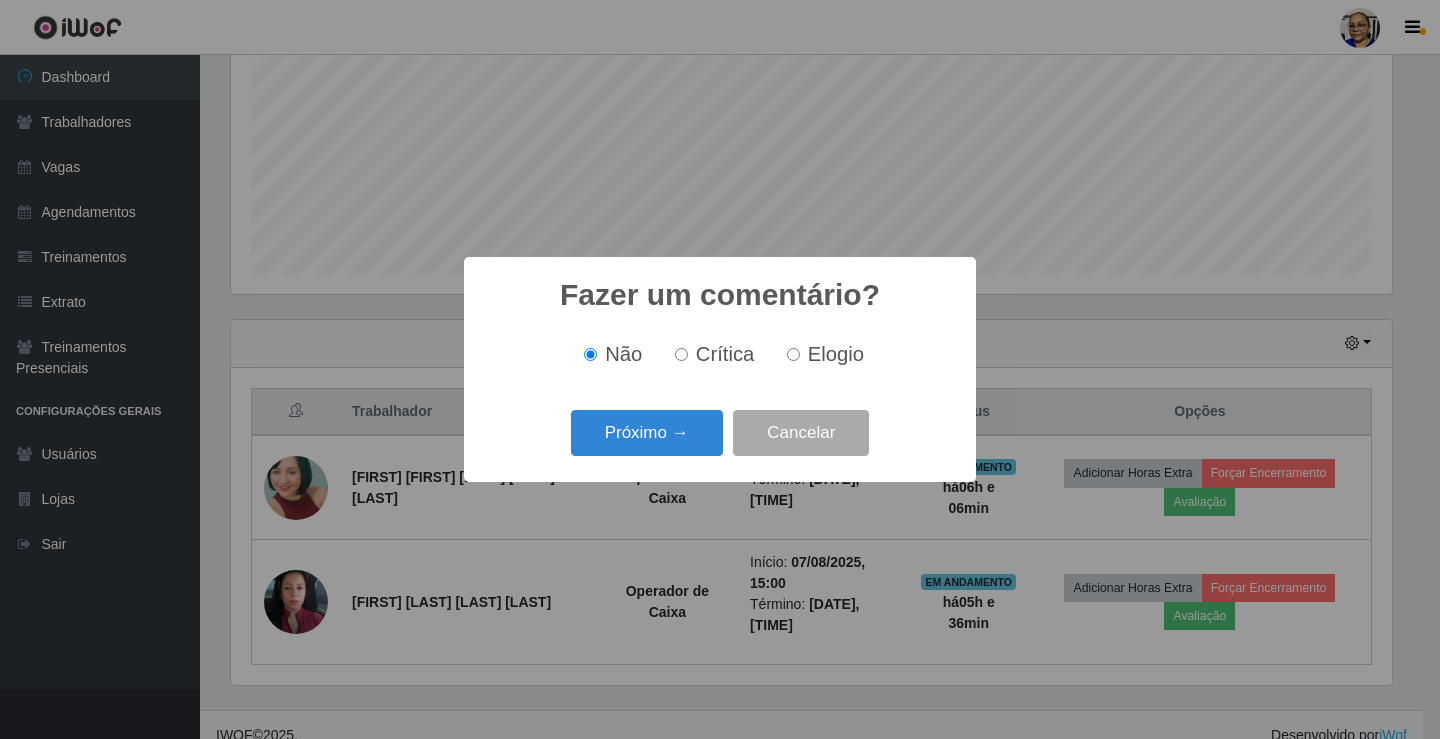 click on "Próximo →" at bounding box center [647, 433] 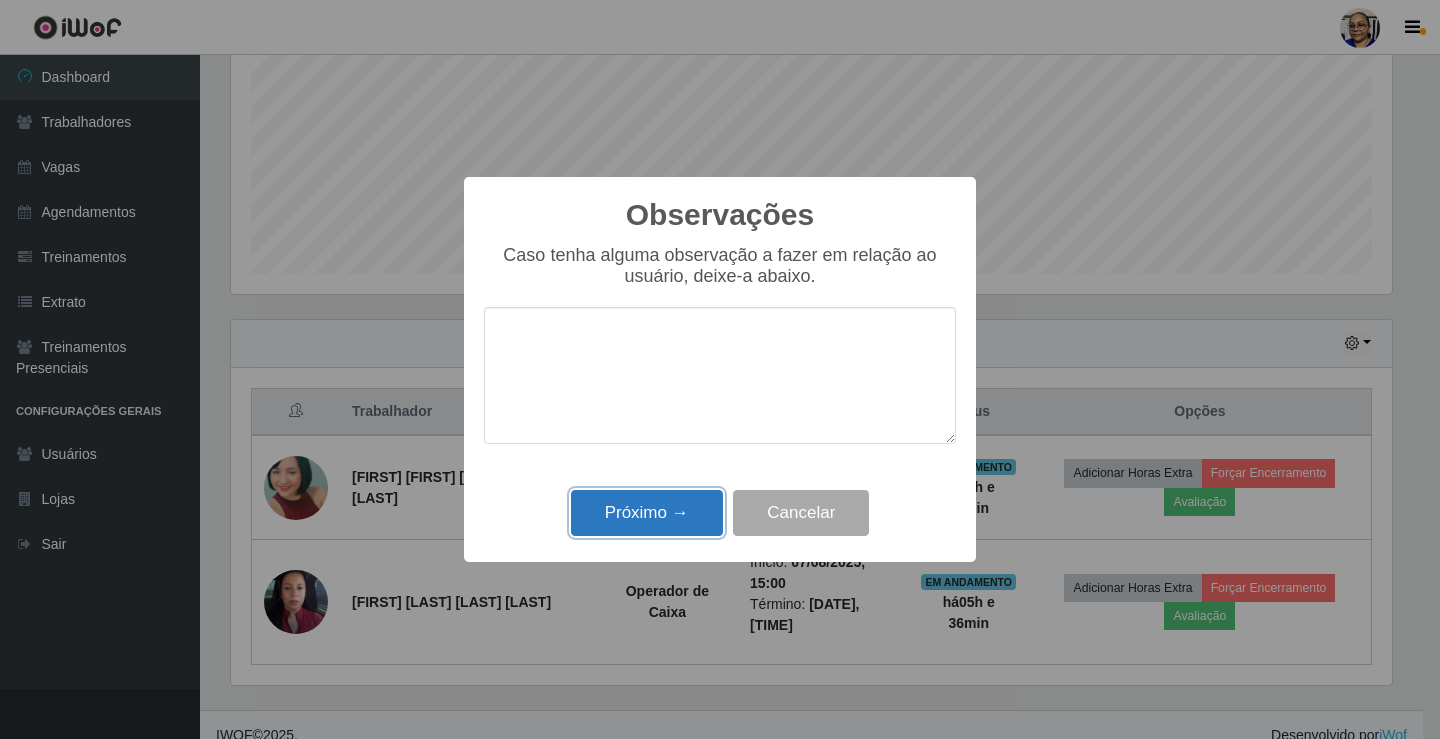 click on "Próximo →" at bounding box center [647, 513] 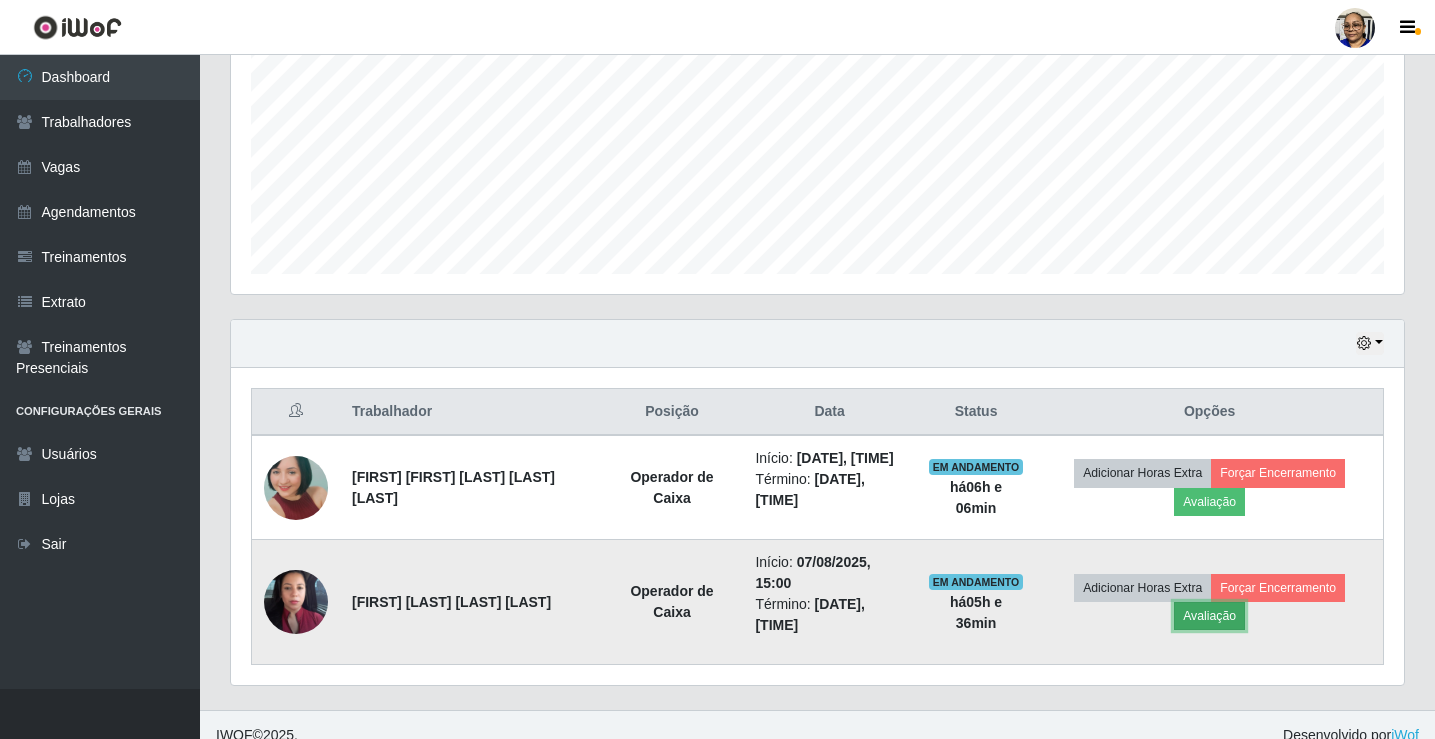 click on "Avaliação" at bounding box center [1209, 616] 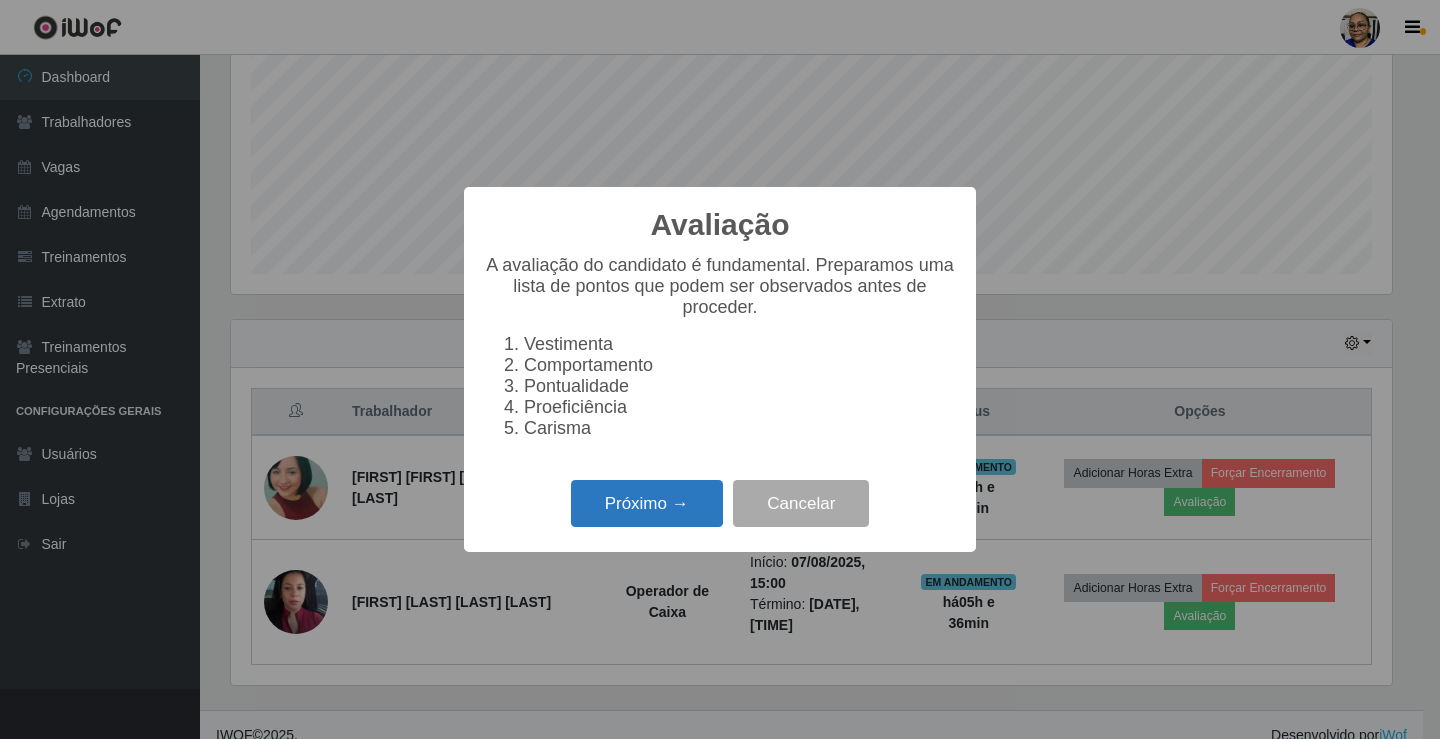 click on "Próximo →" at bounding box center (647, 503) 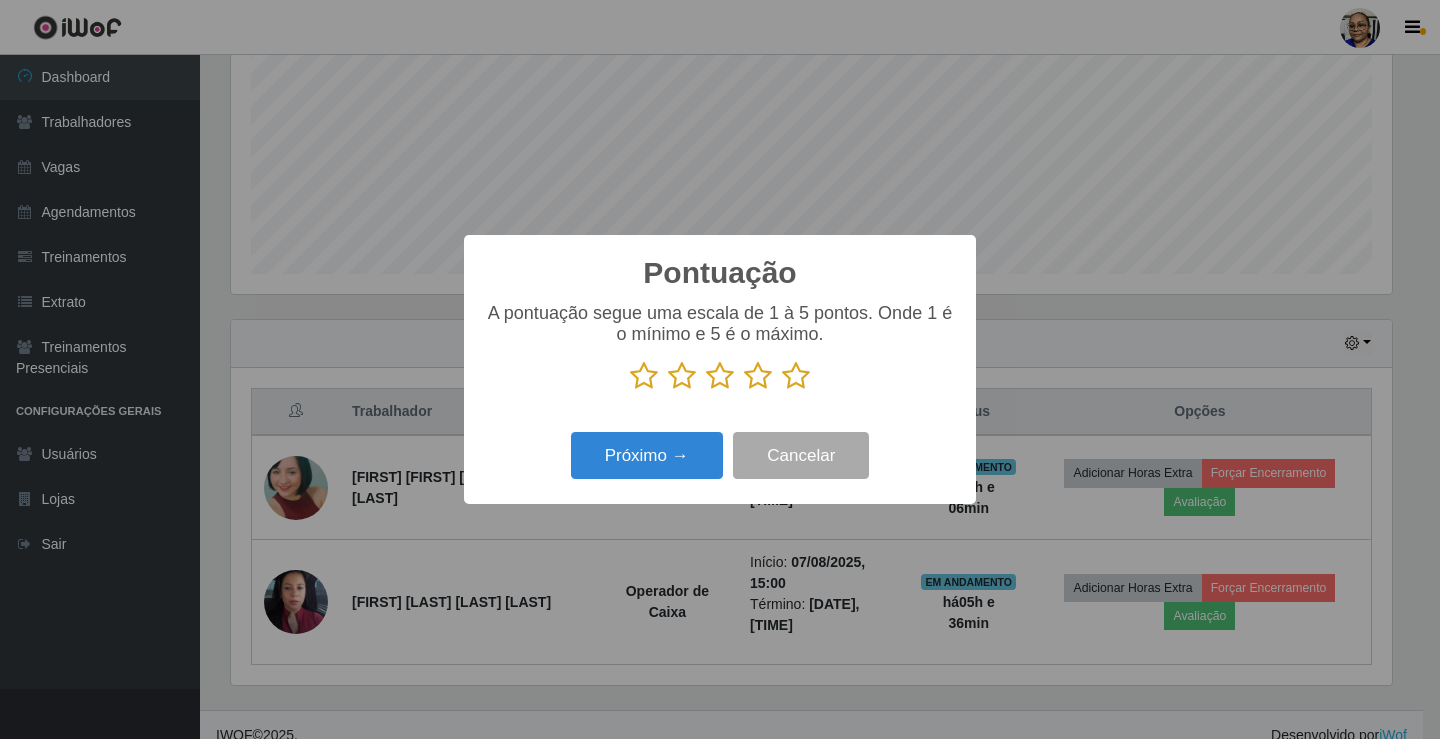 click at bounding box center [796, 376] 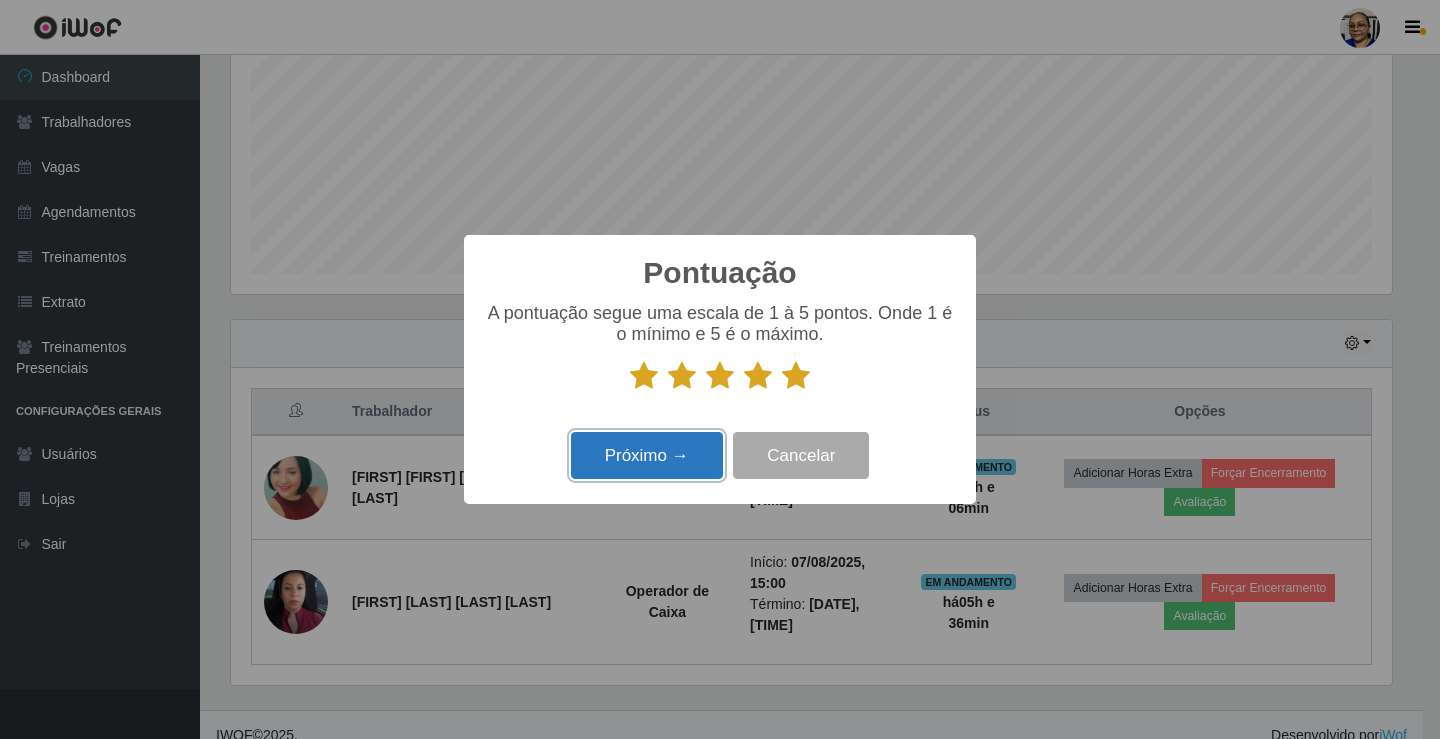click on "Próximo →" at bounding box center (647, 455) 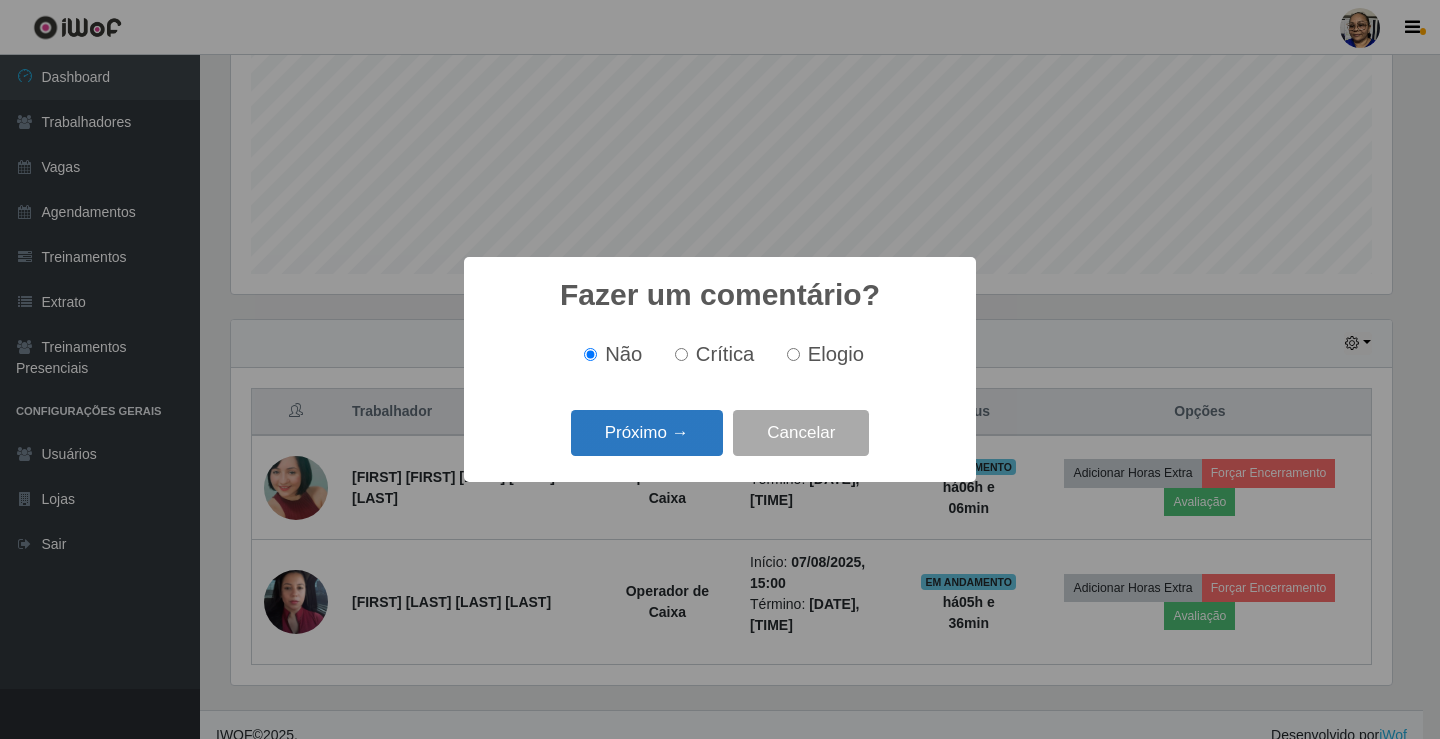 click on "Próximo →" at bounding box center (647, 433) 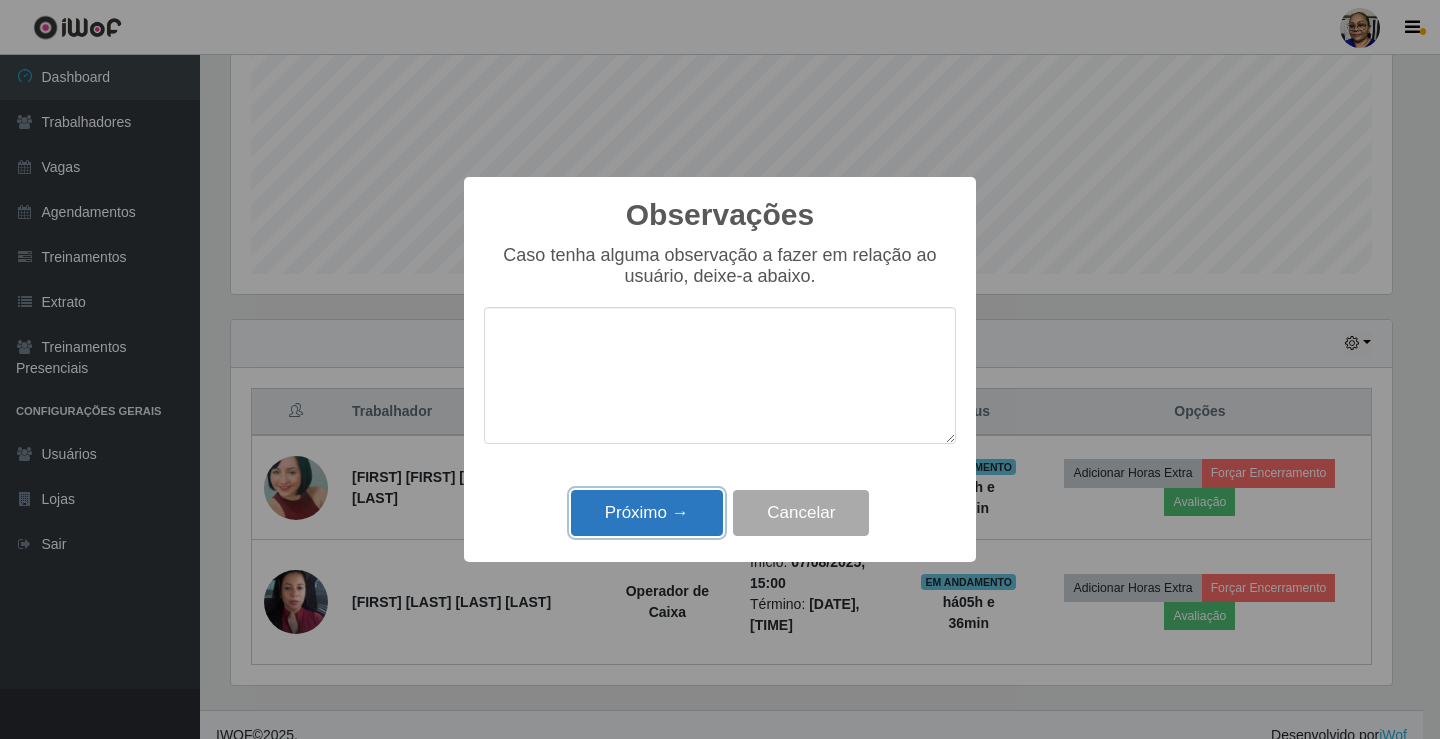 click on "Próximo →" at bounding box center [647, 513] 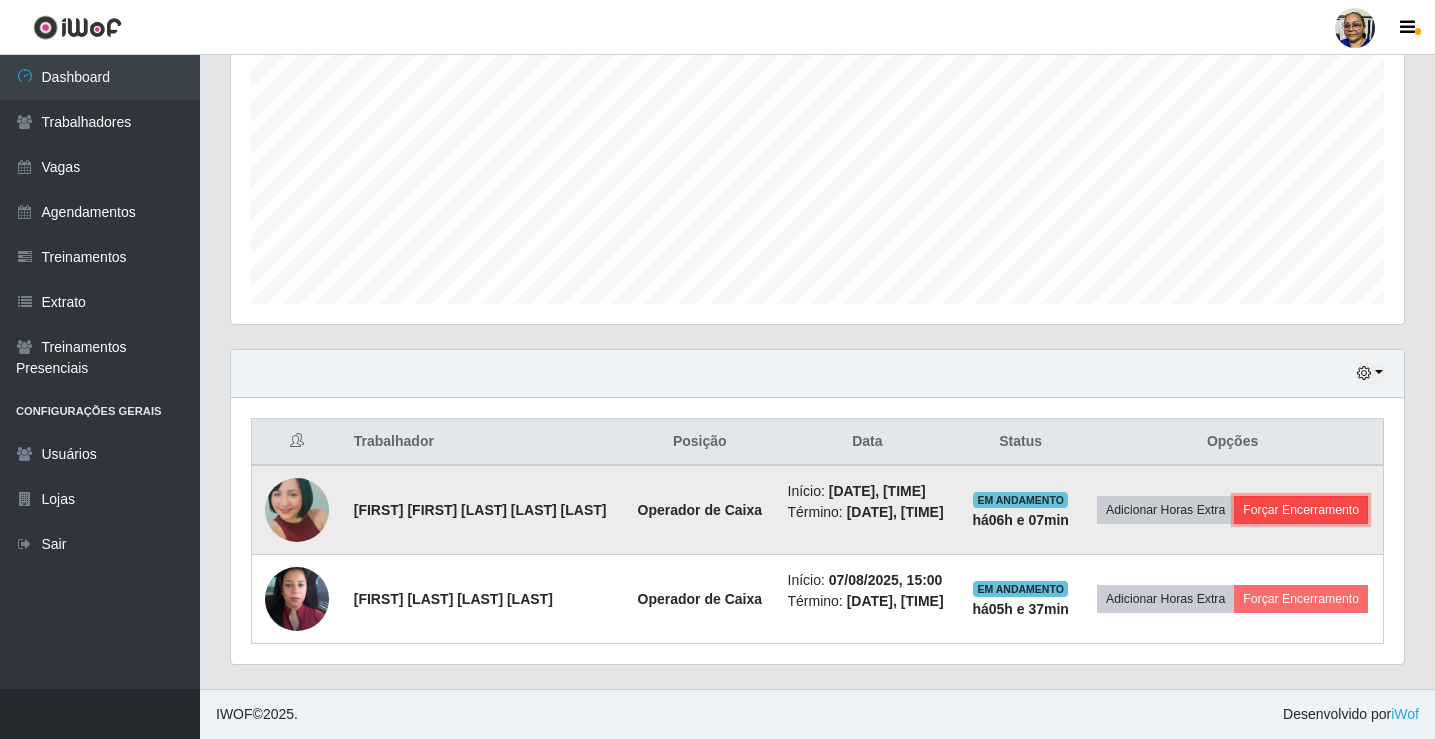 click on "Forçar Encerramento" at bounding box center [1301, 510] 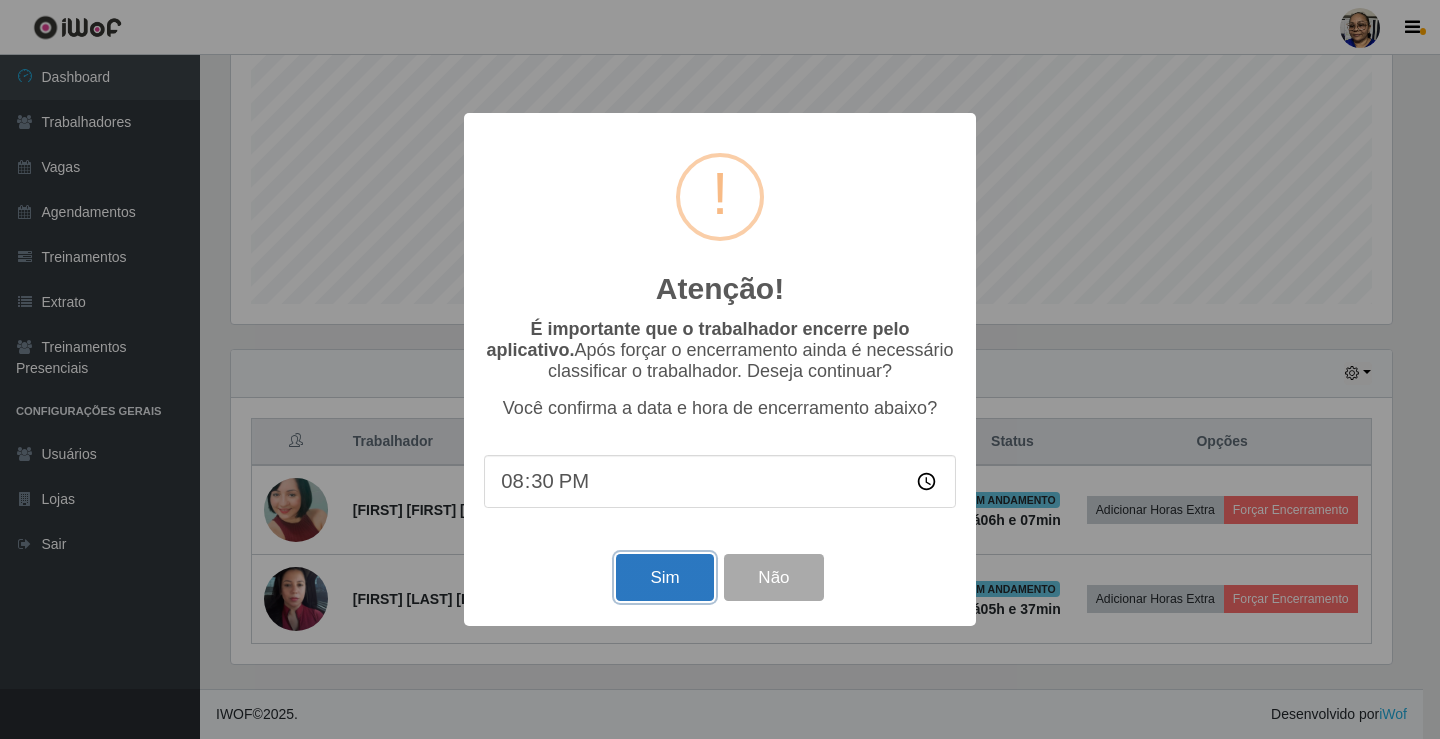 click on "Sim" at bounding box center [664, 577] 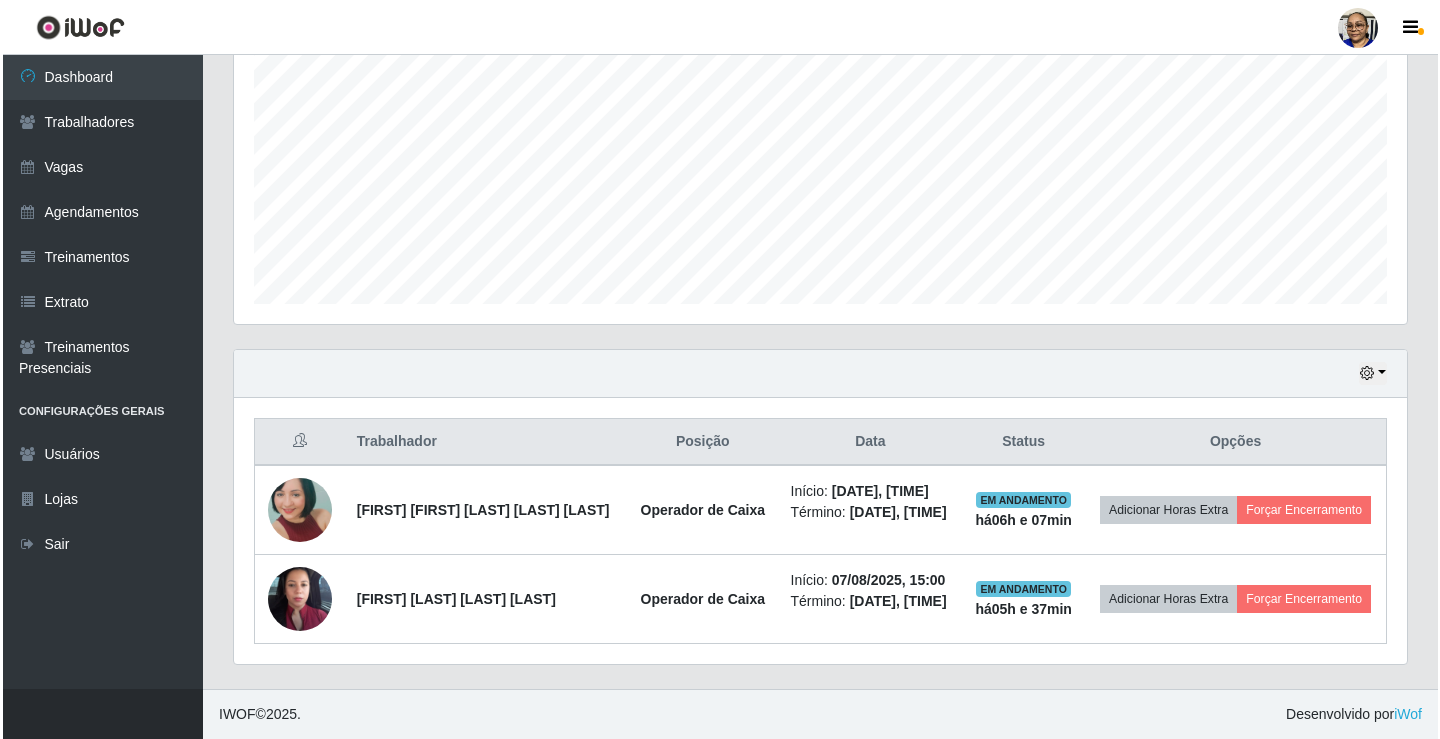 scroll, scrollTop: 233, scrollLeft: 0, axis: vertical 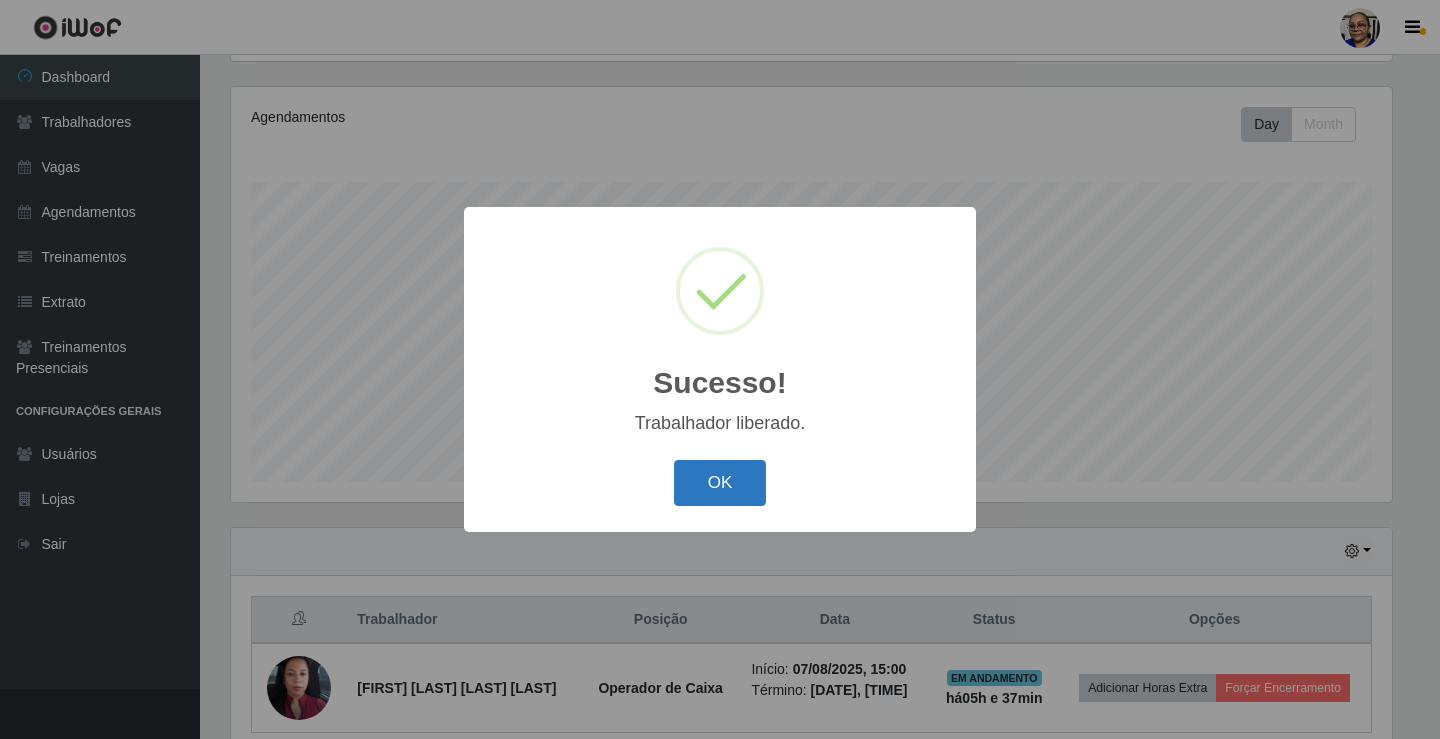 click on "OK" at bounding box center (720, 483) 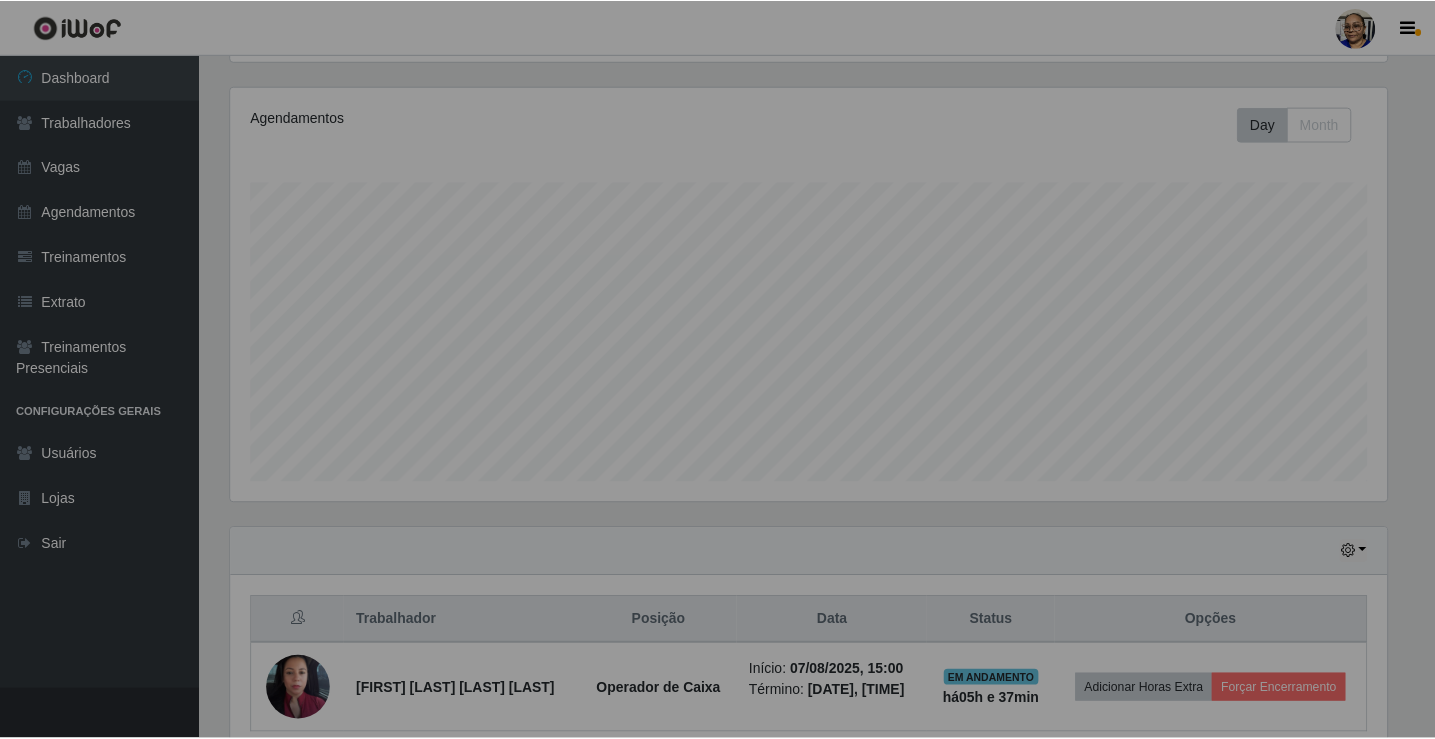 scroll, scrollTop: 999585, scrollLeft: 998827, axis: both 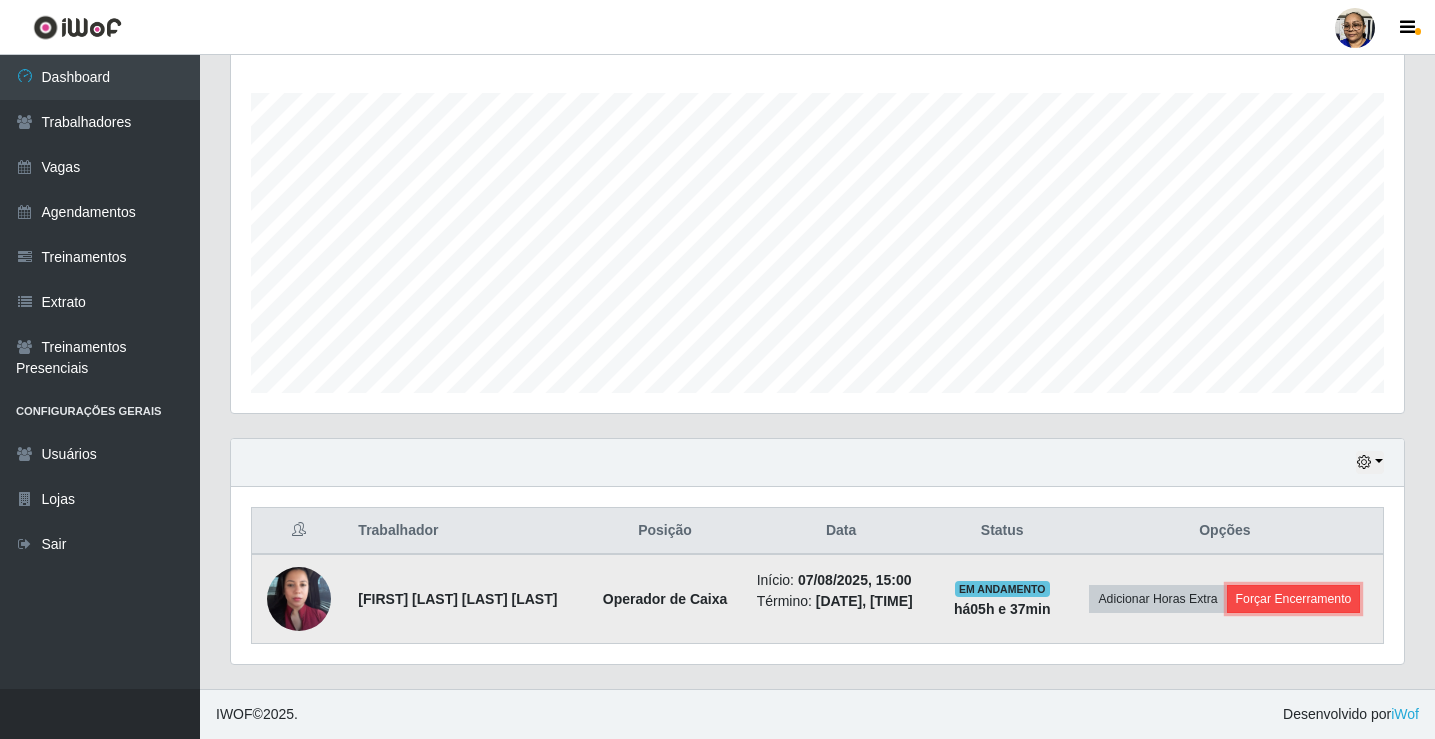 click on "Forçar Encerramento" at bounding box center [1294, 599] 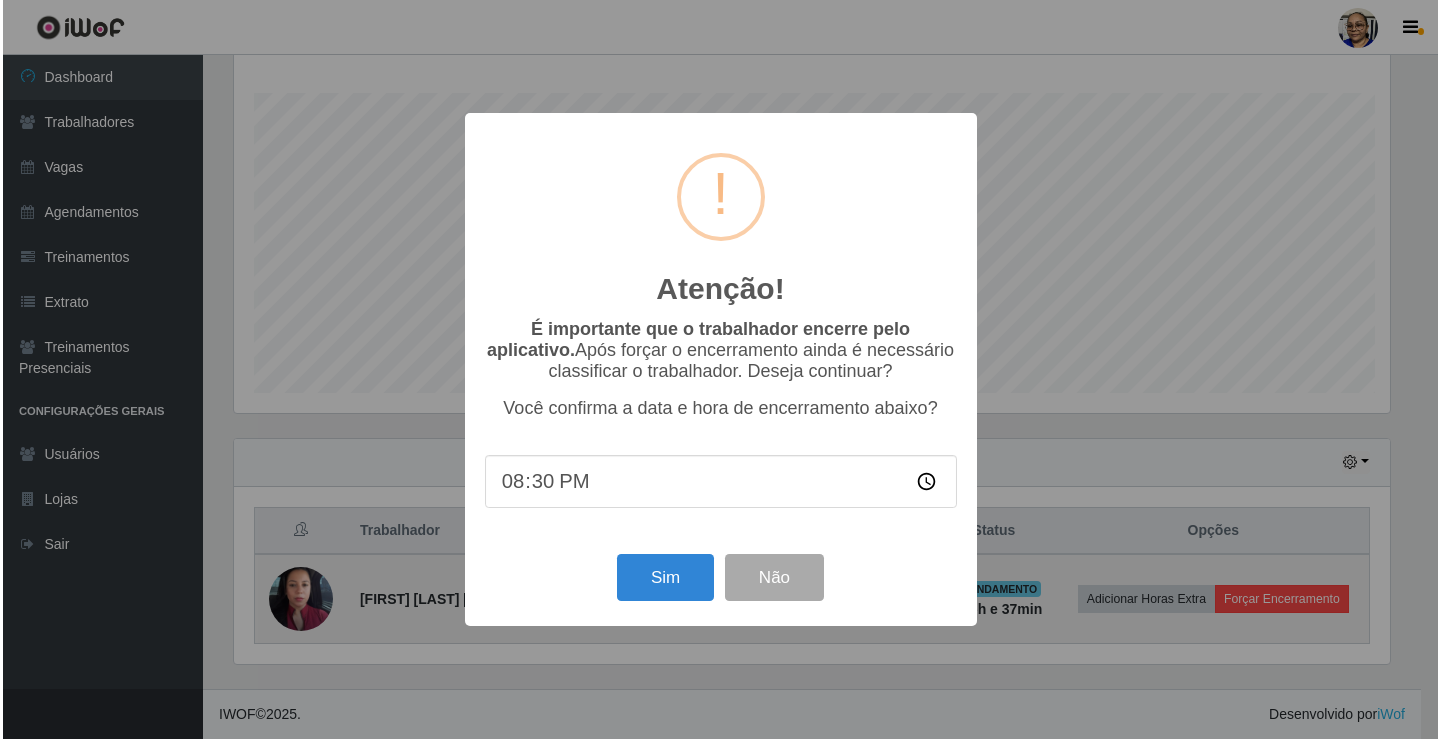 scroll, scrollTop: 999585, scrollLeft: 998839, axis: both 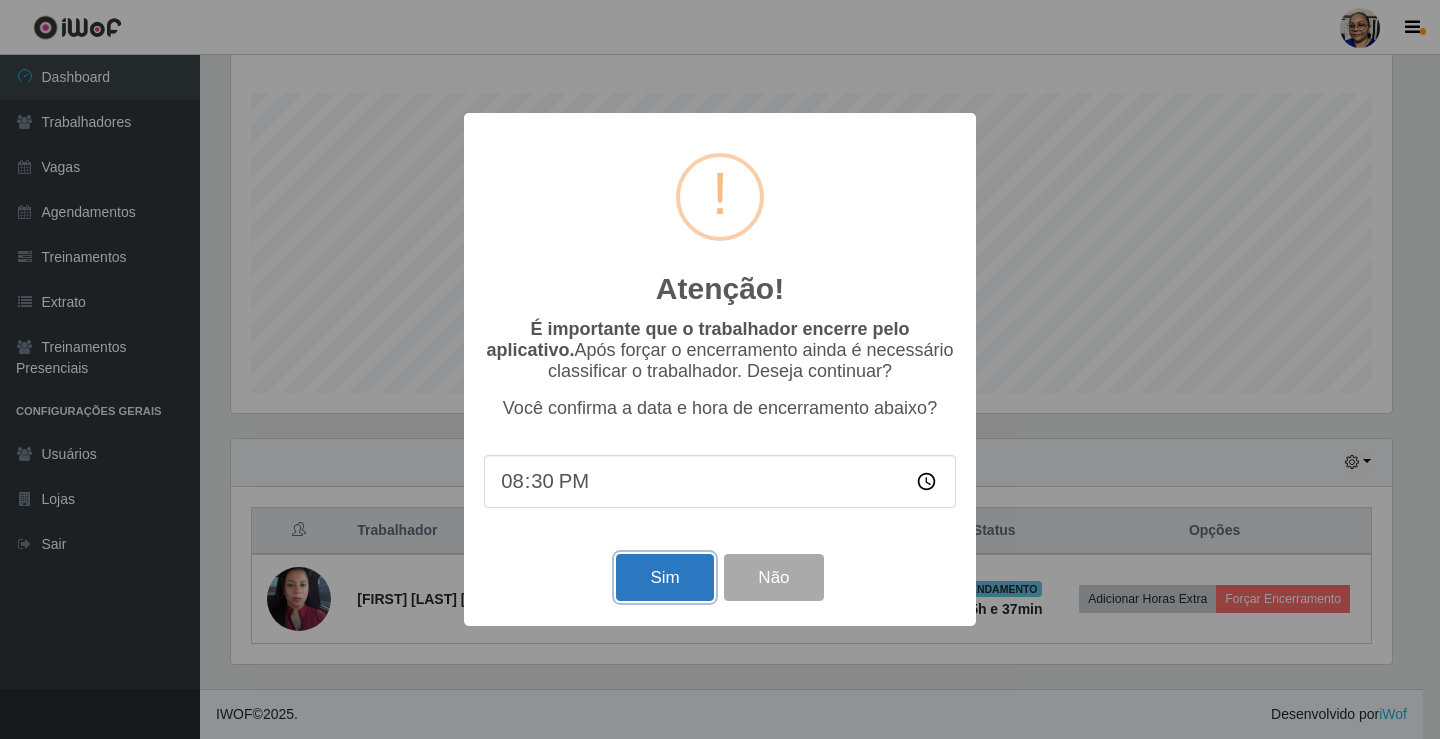 click on "Sim" at bounding box center (664, 577) 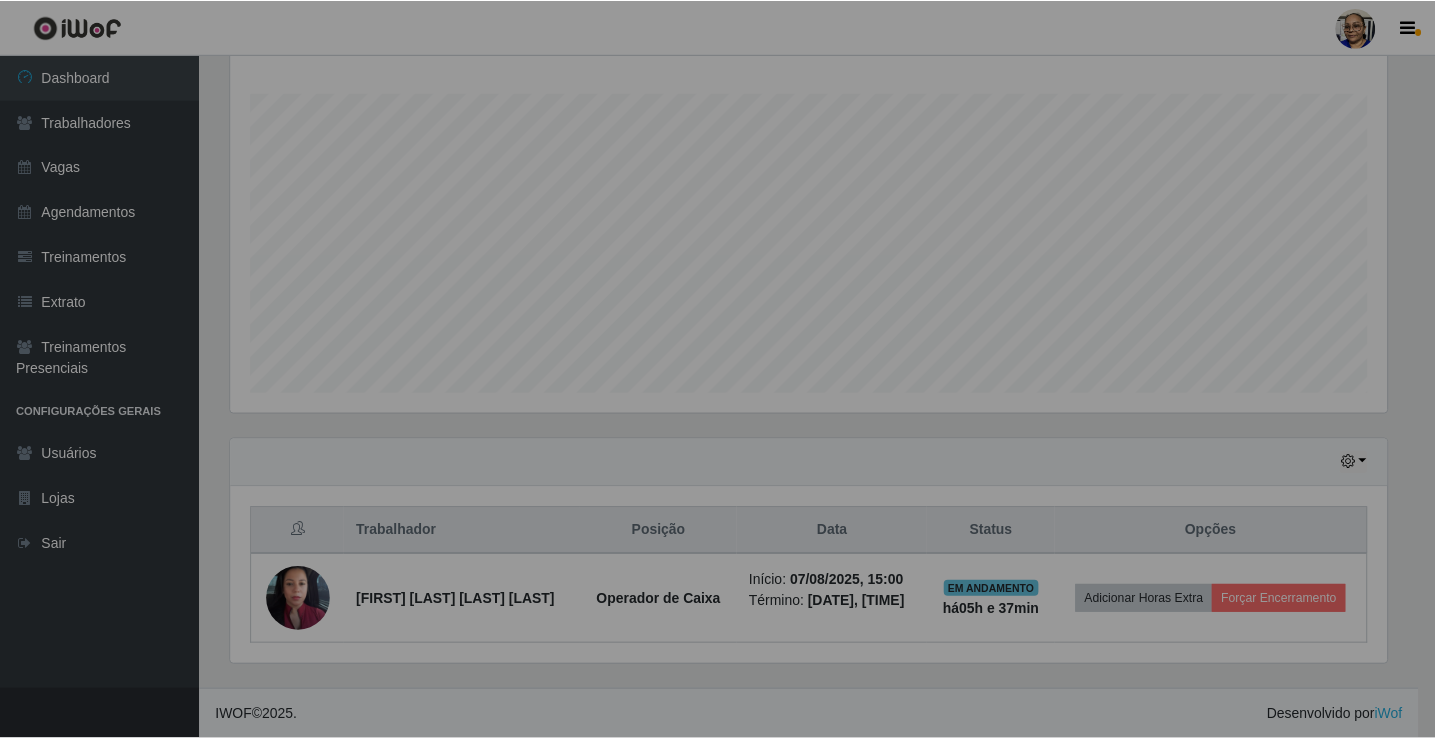 scroll, scrollTop: 999585, scrollLeft: 998827, axis: both 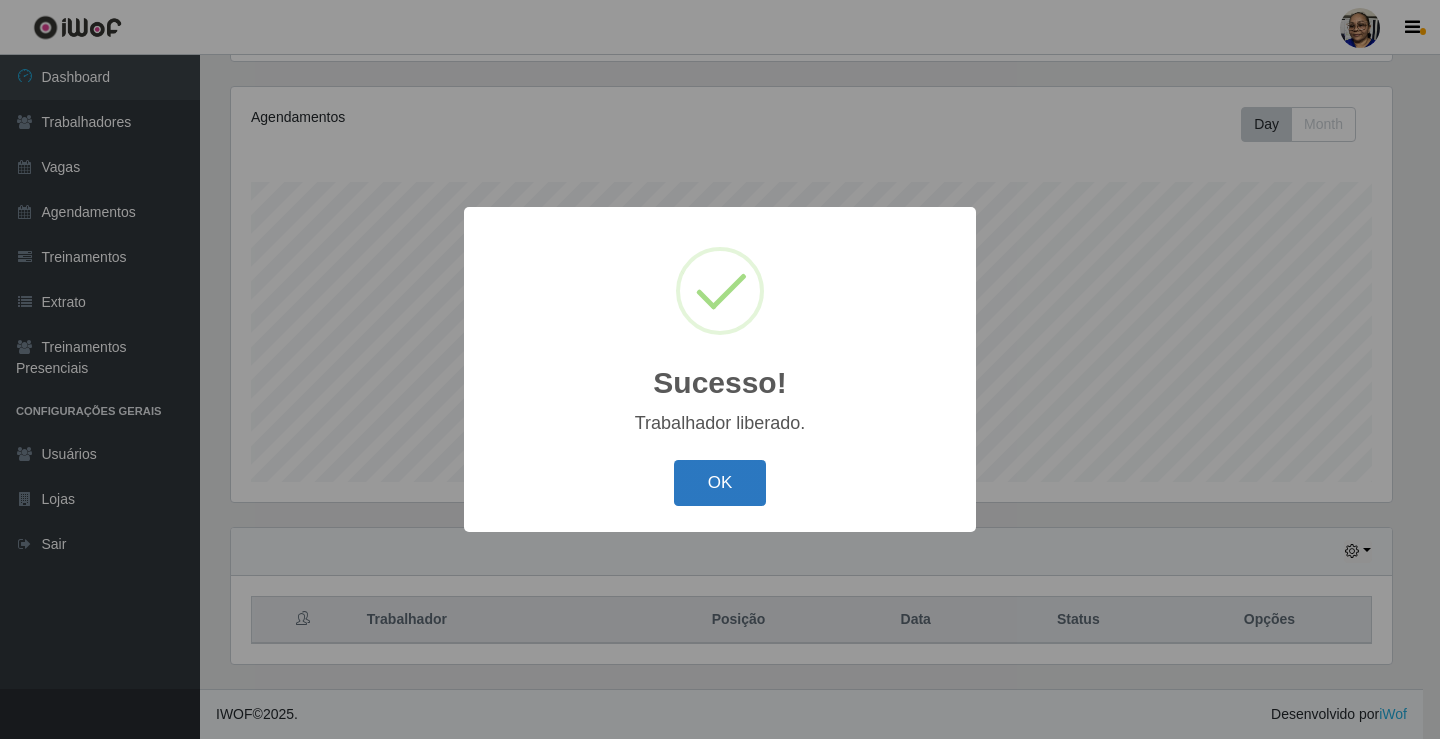 click on "OK" at bounding box center (720, 483) 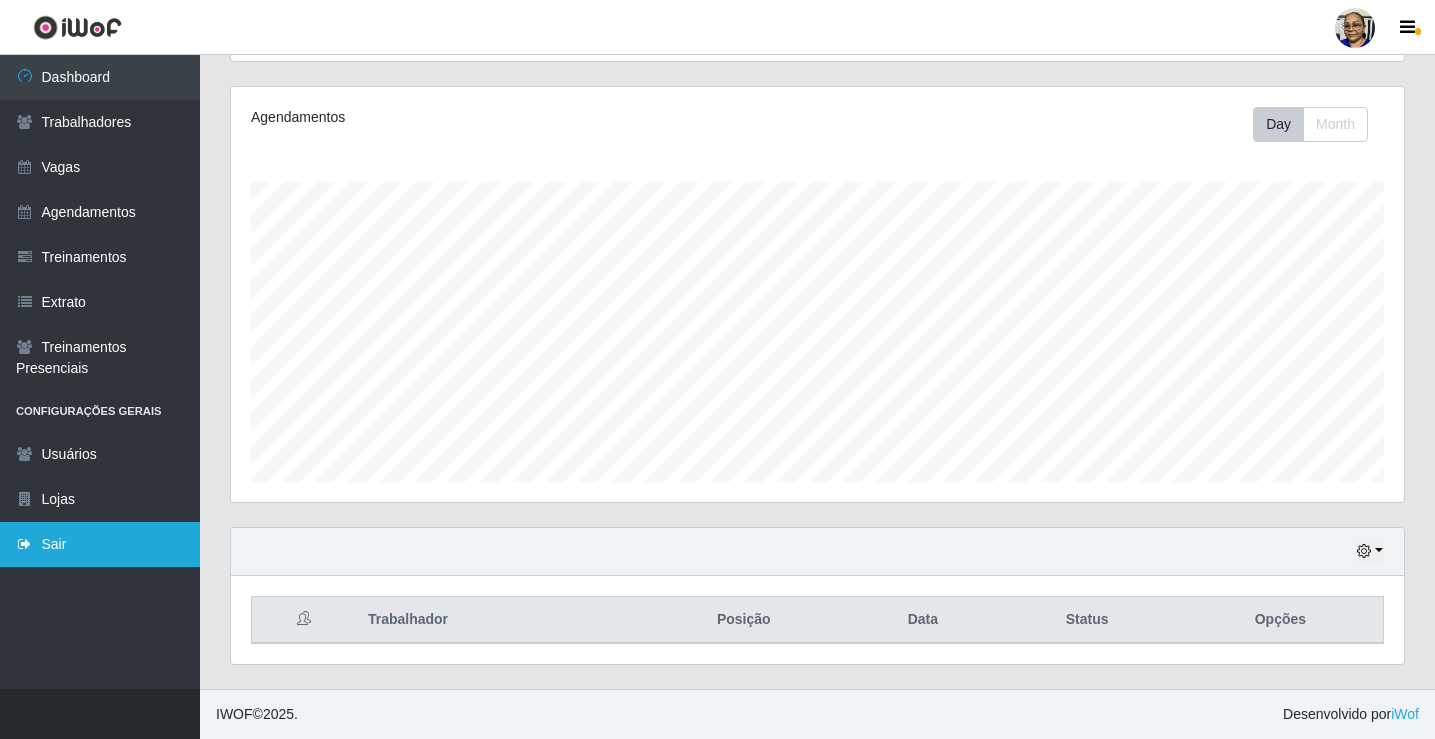 click on "Sair" at bounding box center [100, 544] 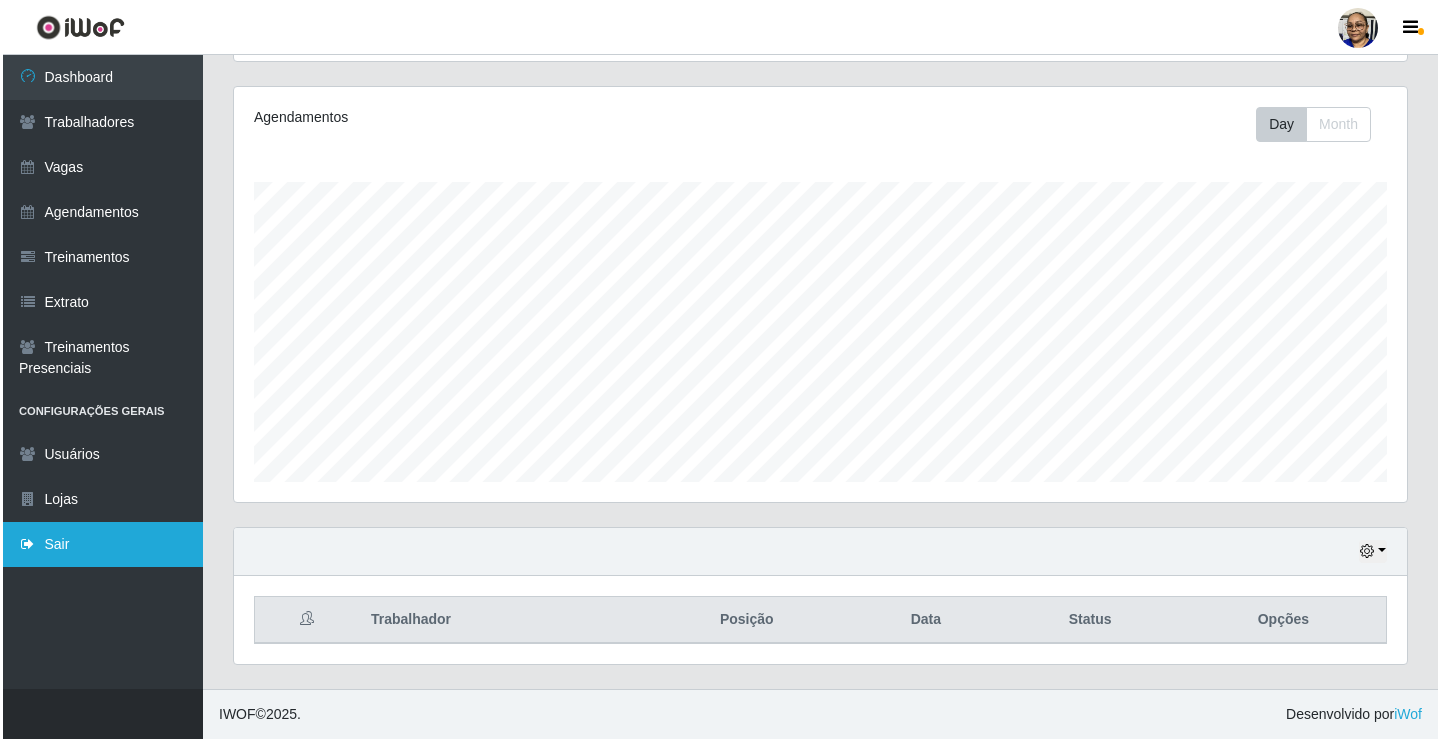 scroll, scrollTop: 0, scrollLeft: 0, axis: both 